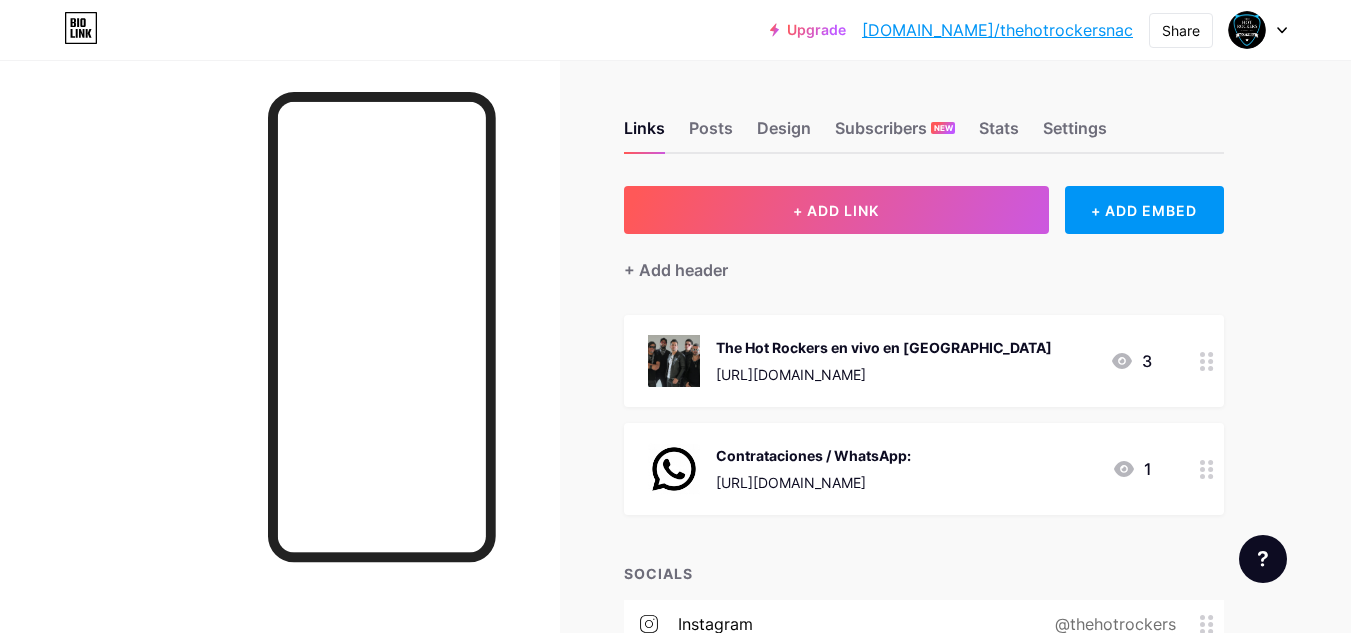 scroll, scrollTop: 0, scrollLeft: 0, axis: both 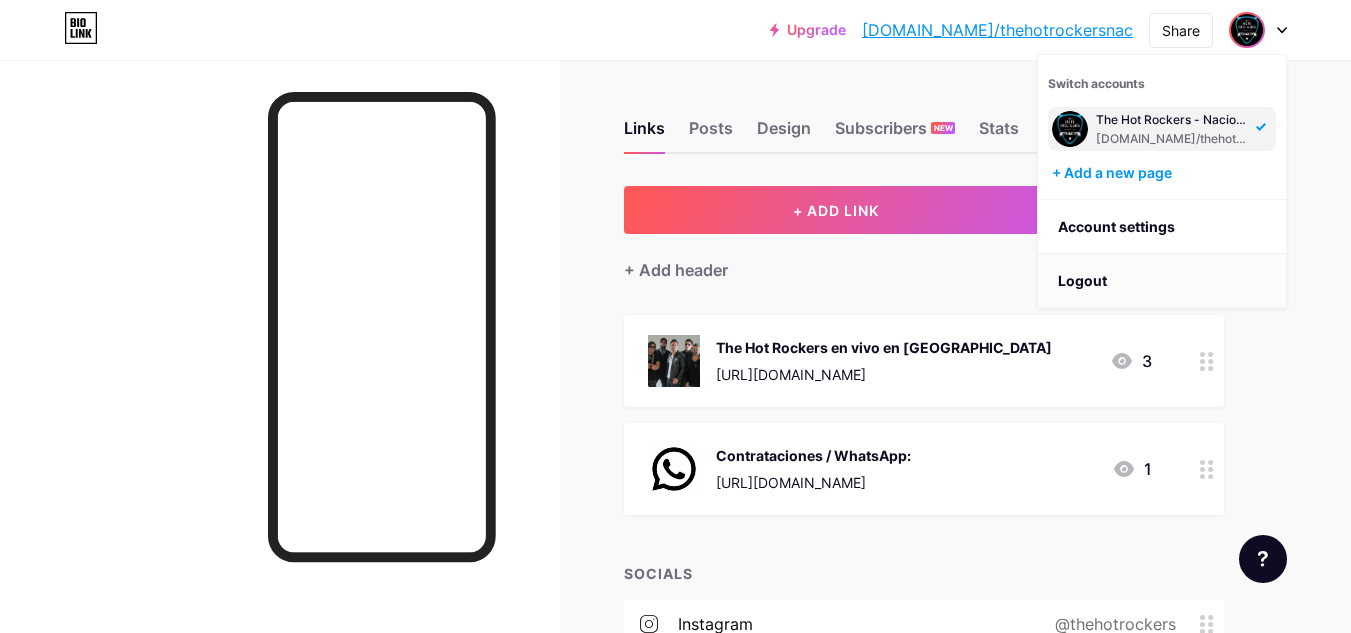 click on "Logout" at bounding box center [1162, 281] 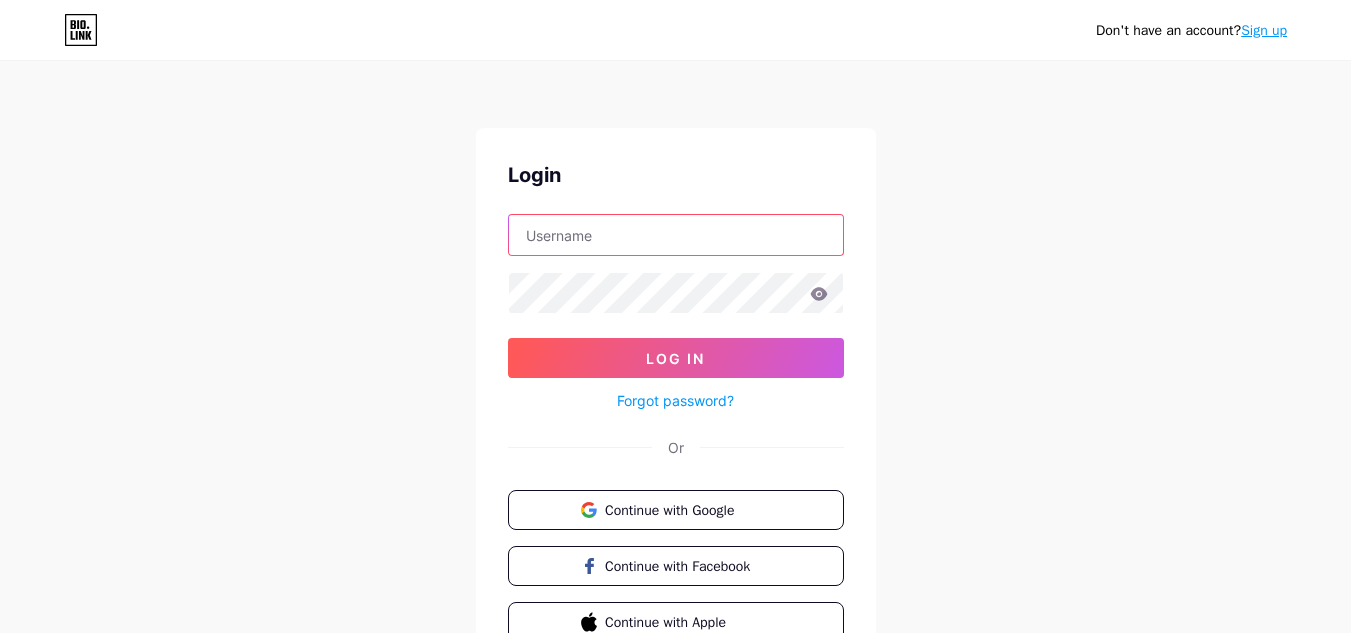 type on "[EMAIL_ADDRESS][DOMAIN_NAME]" 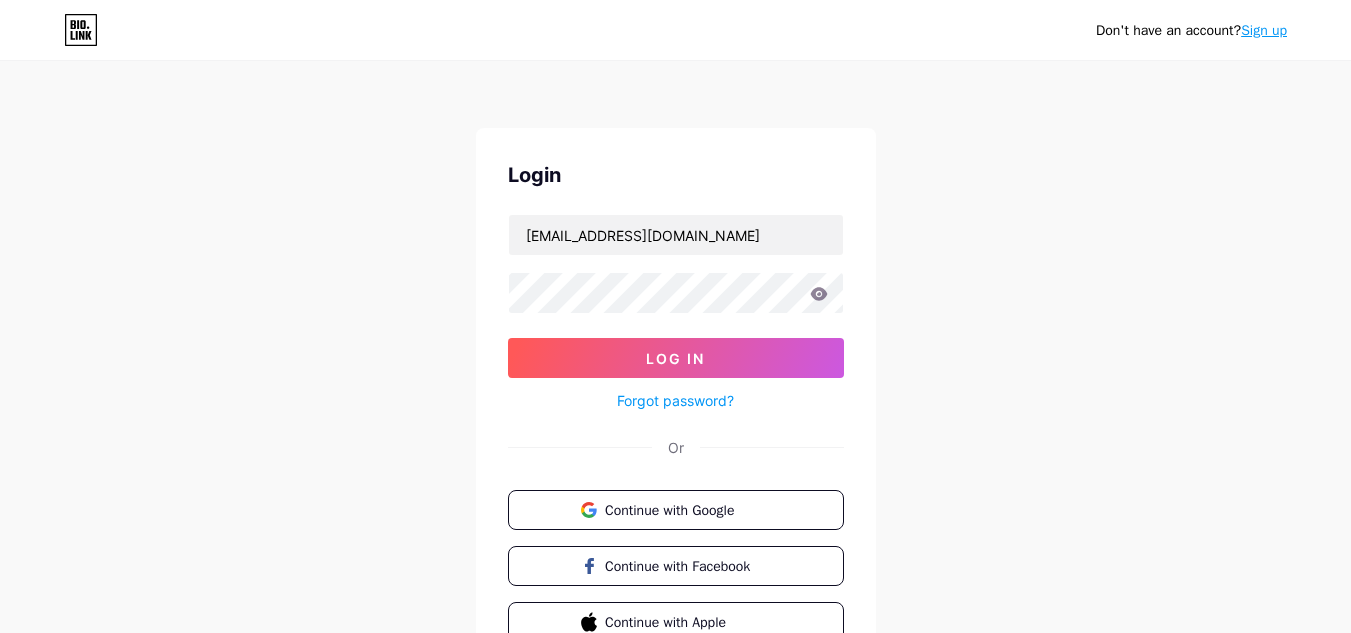 click on "Sign up" at bounding box center (1264, 30) 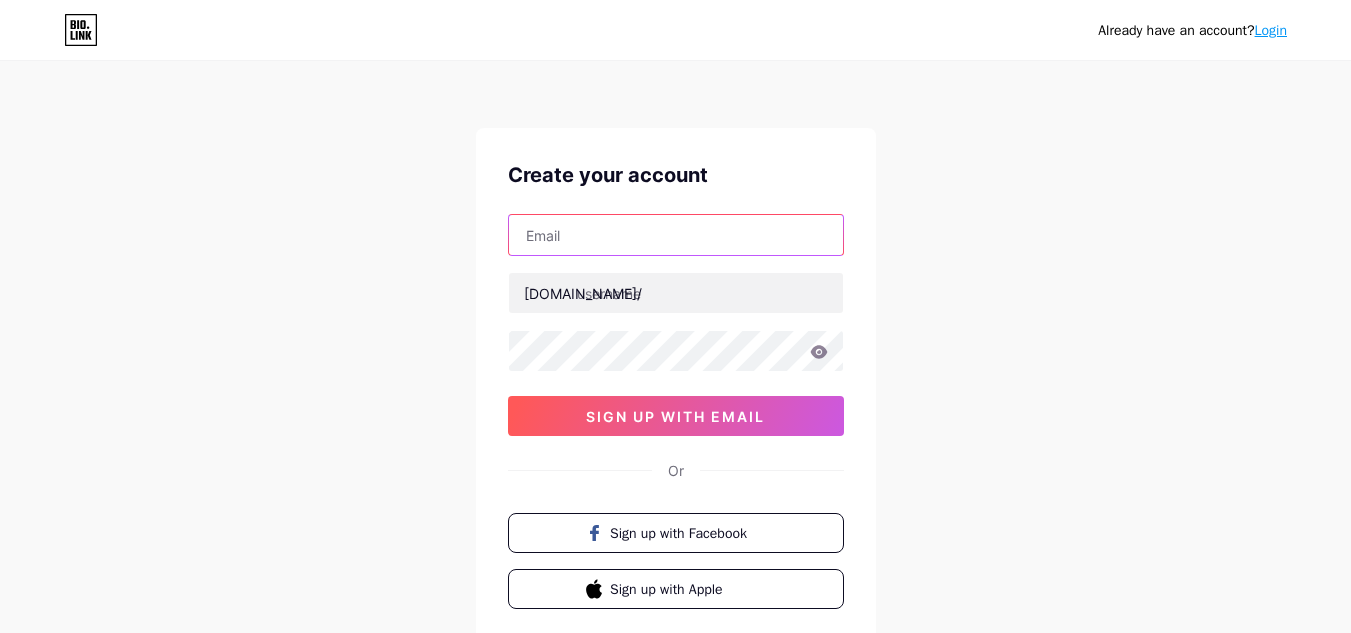 click at bounding box center (676, 235) 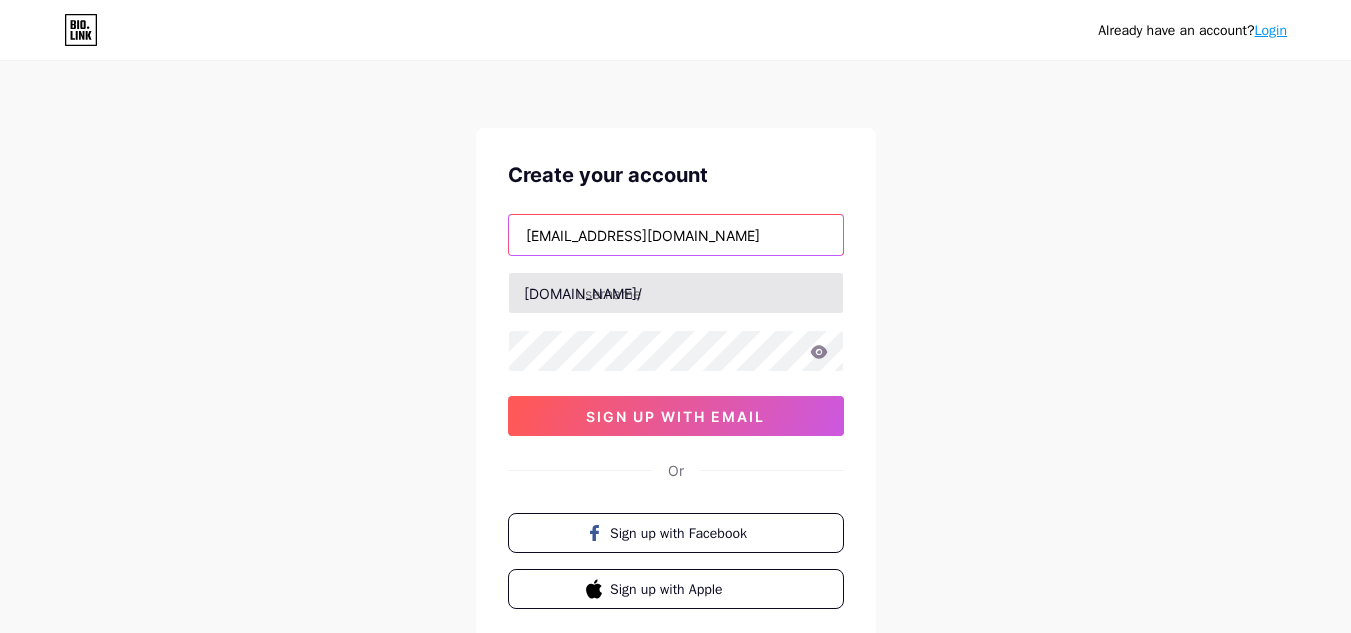 type on "[EMAIL_ADDRESS][DOMAIN_NAME]" 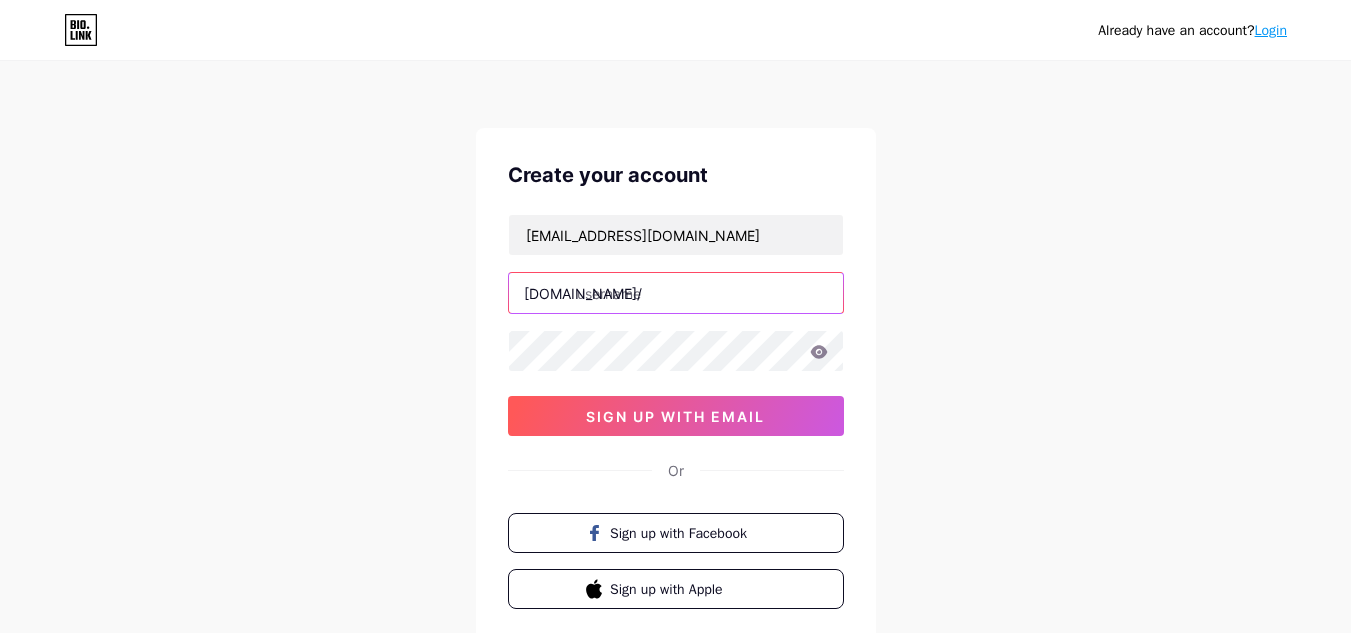 click at bounding box center [676, 293] 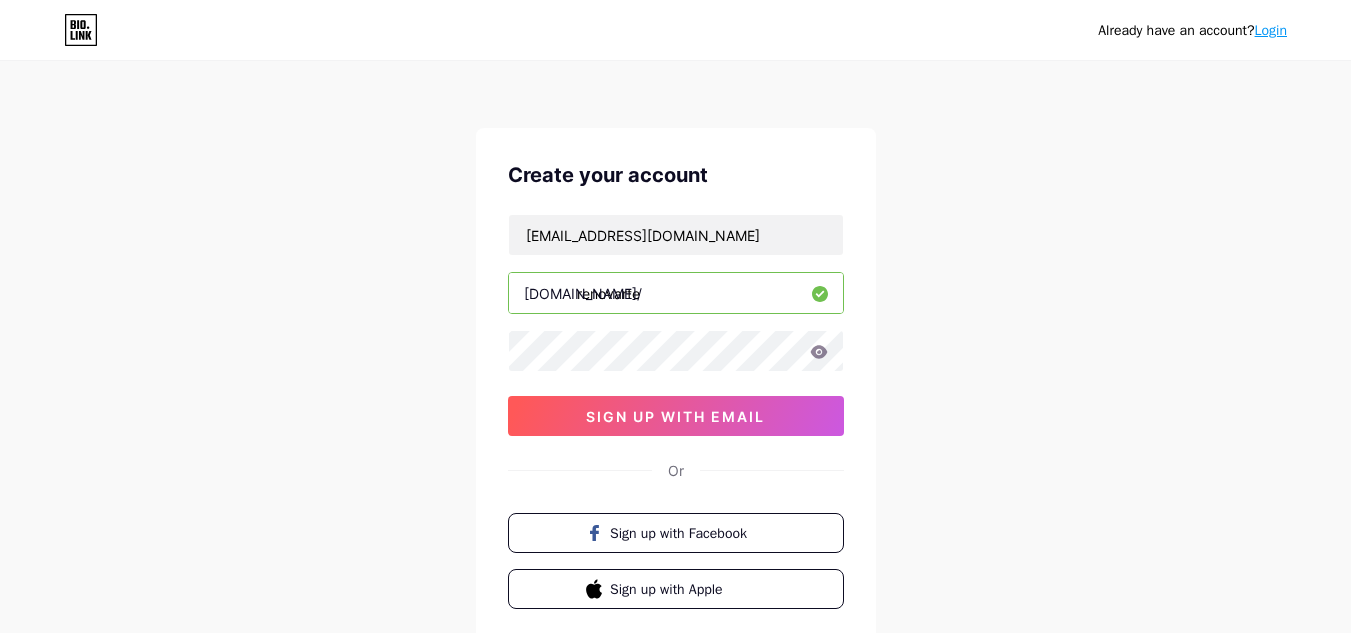 type on "renovarte" 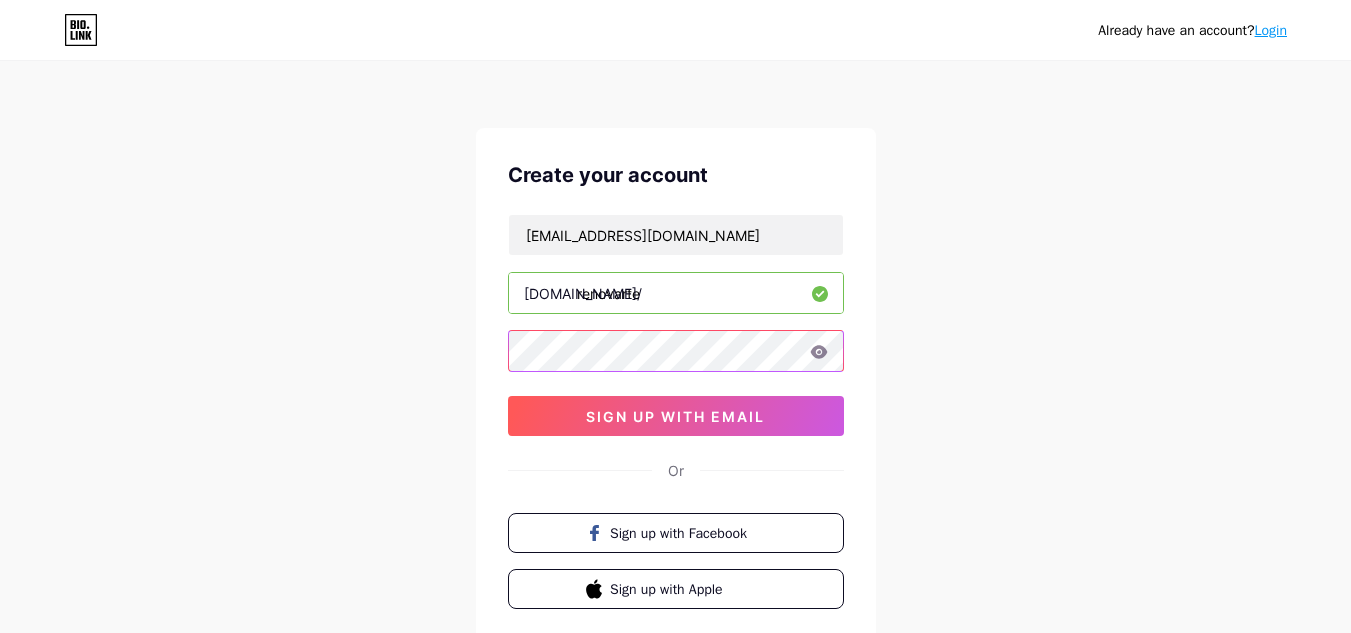click on "Already have an account?  Login   Create your account     [EMAIL_ADDRESS][DOMAIN_NAME]     [DOMAIN_NAME]/   renovarte                     sign up with email         Or       Sign up with Facebook
Sign up with Apple
By signing up, you agree to our  Terms of Service  and  Privacy Policy ." at bounding box center (675, 382) 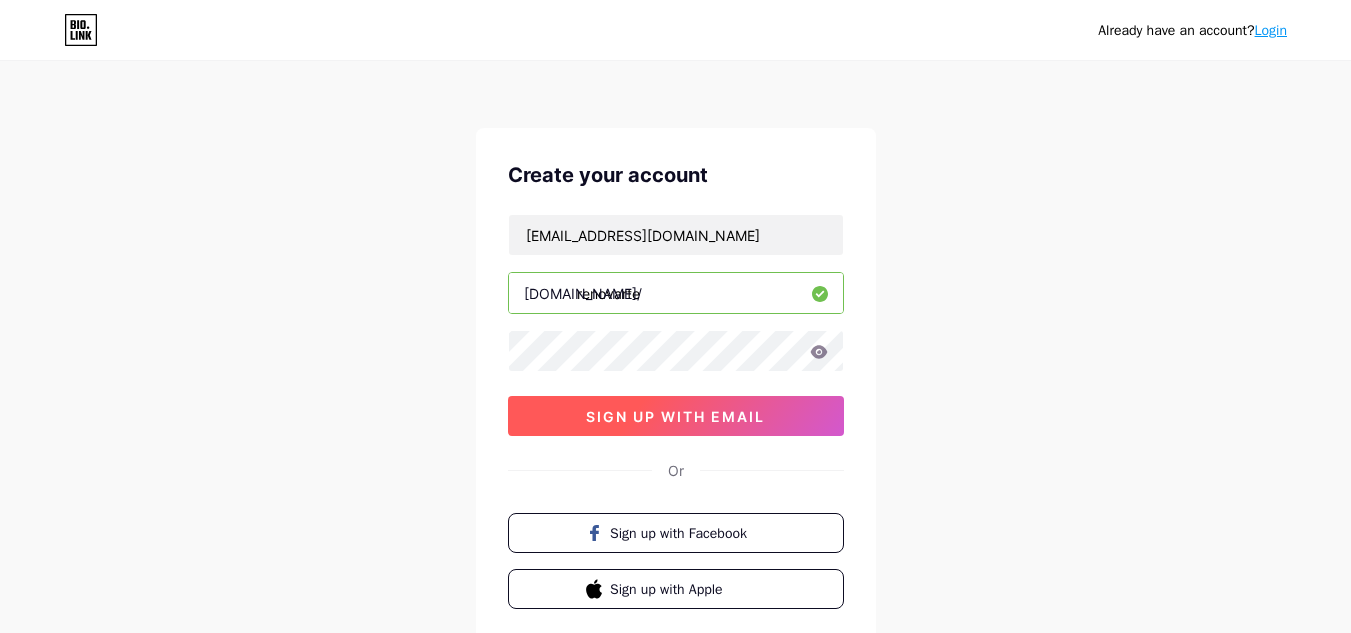 click on "sign up with email" at bounding box center [675, 416] 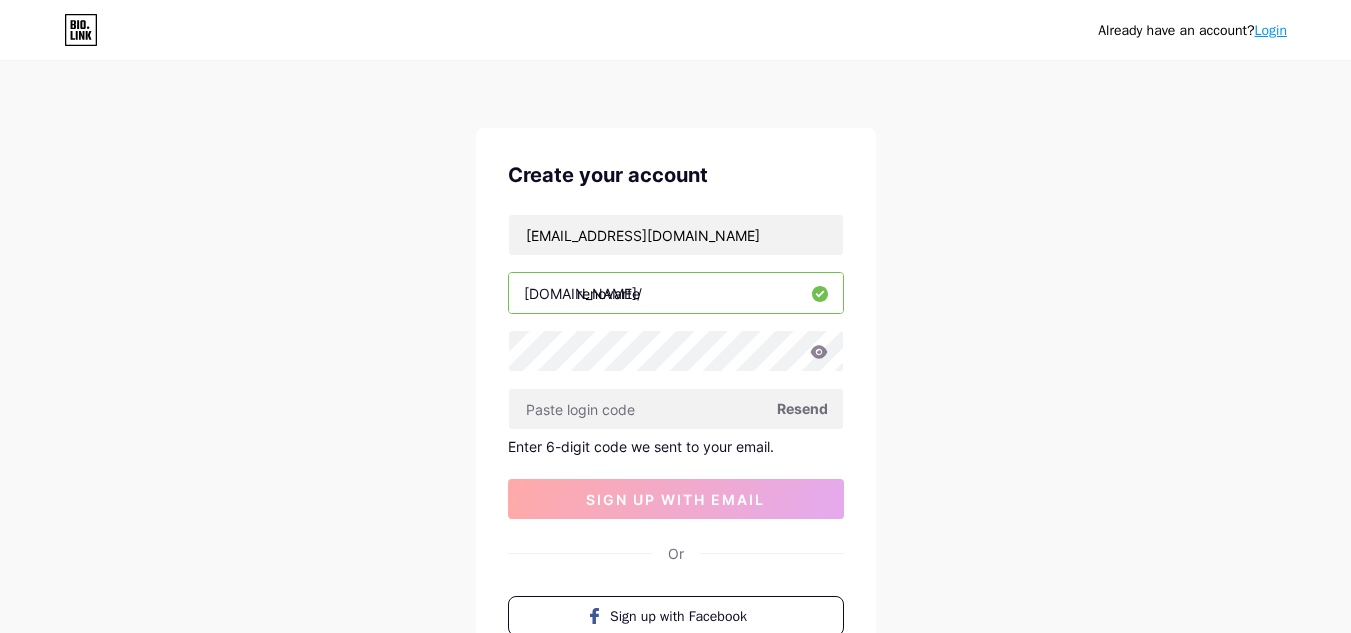 drag, startPoint x: 650, startPoint y: 409, endPoint x: 1191, endPoint y: 306, distance: 550.7177 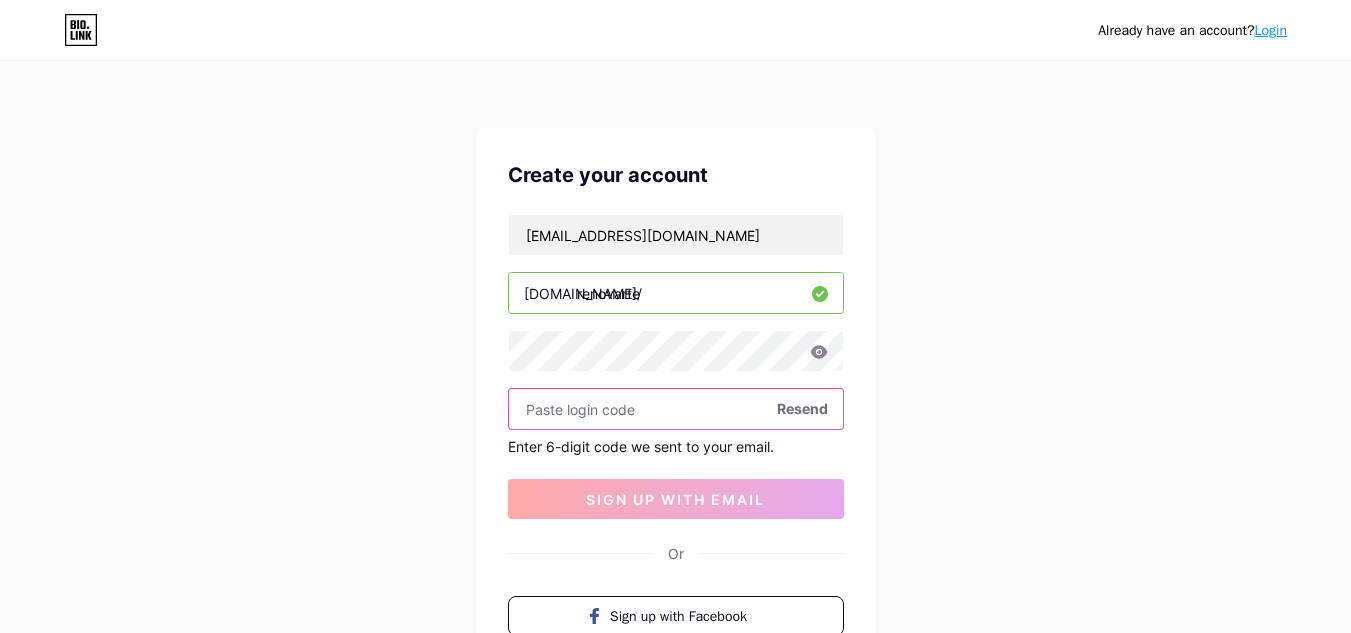 click at bounding box center [676, 409] 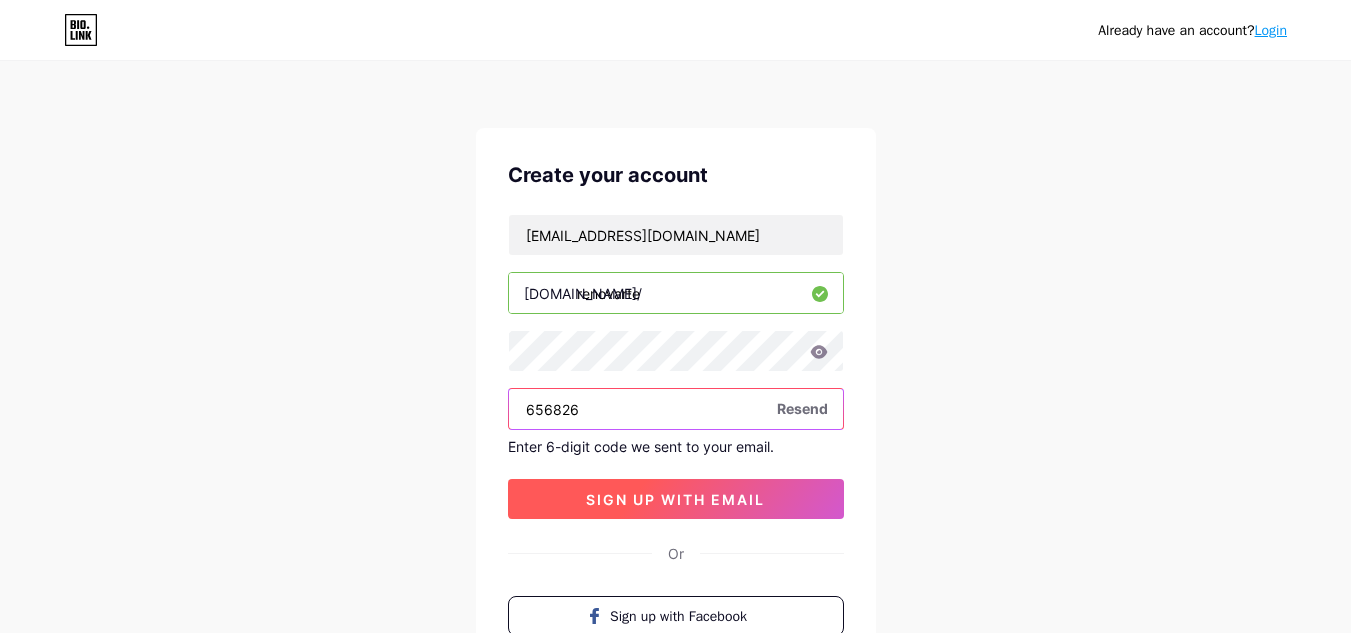 type on "656826" 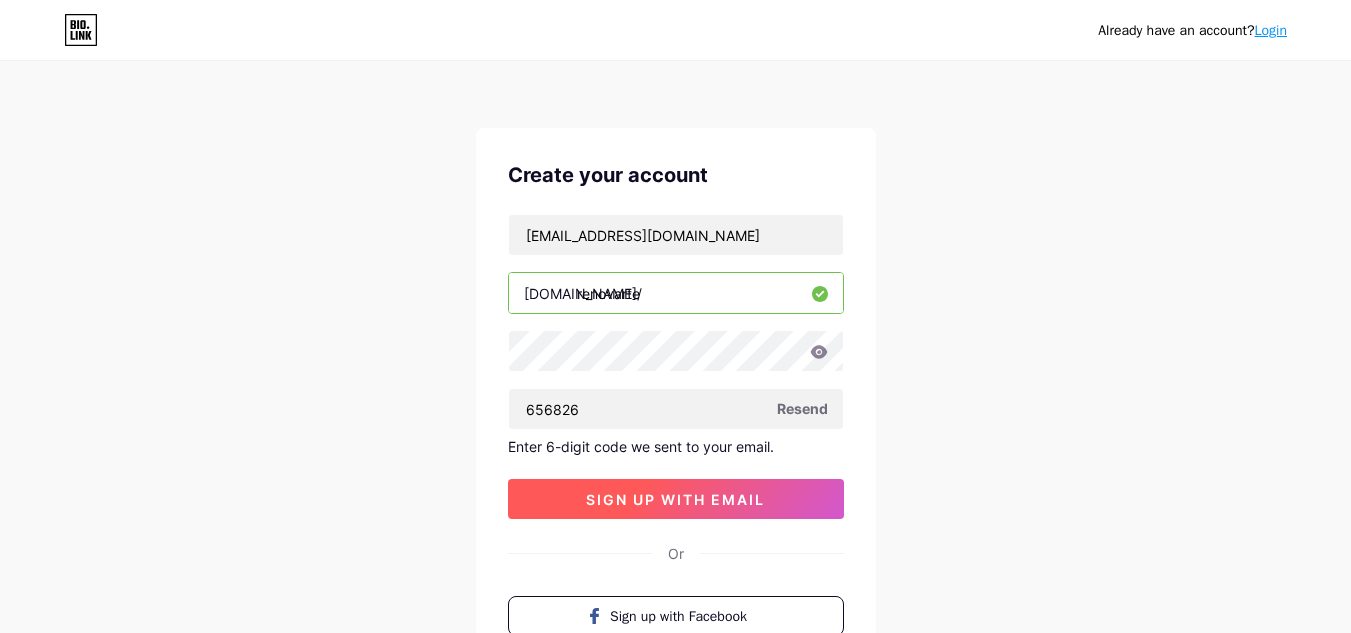 click on "sign up with email" at bounding box center (675, 499) 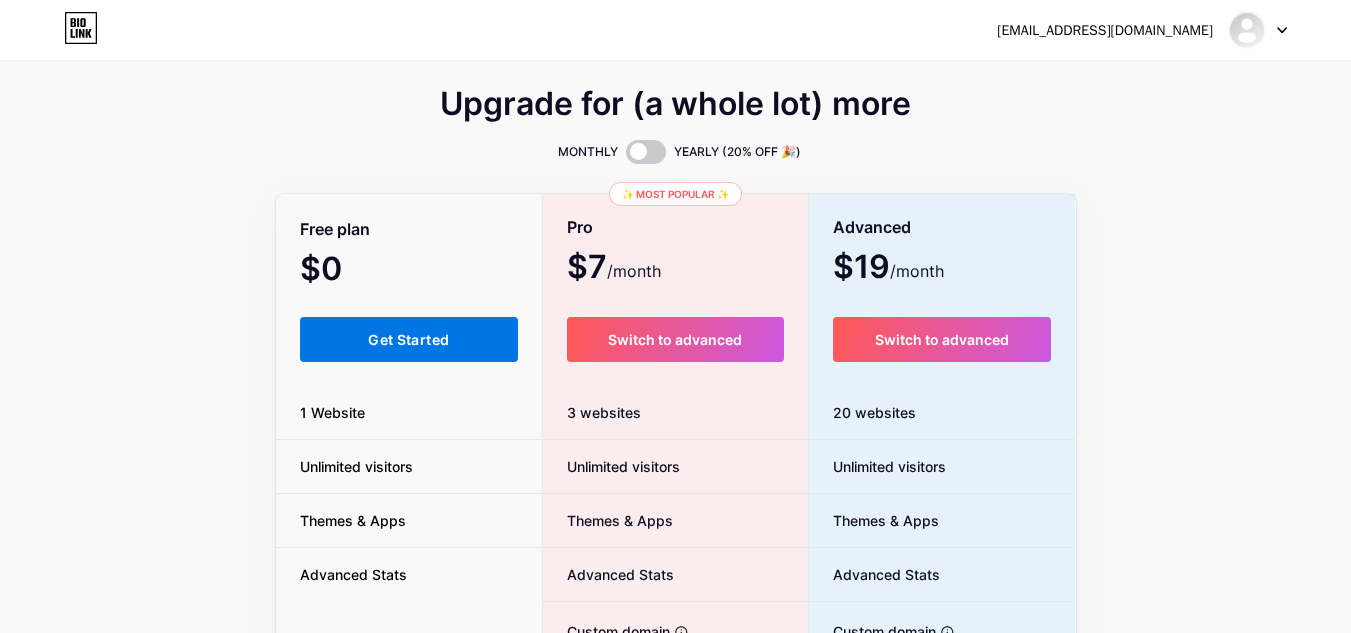click on "Get Started" at bounding box center [409, 339] 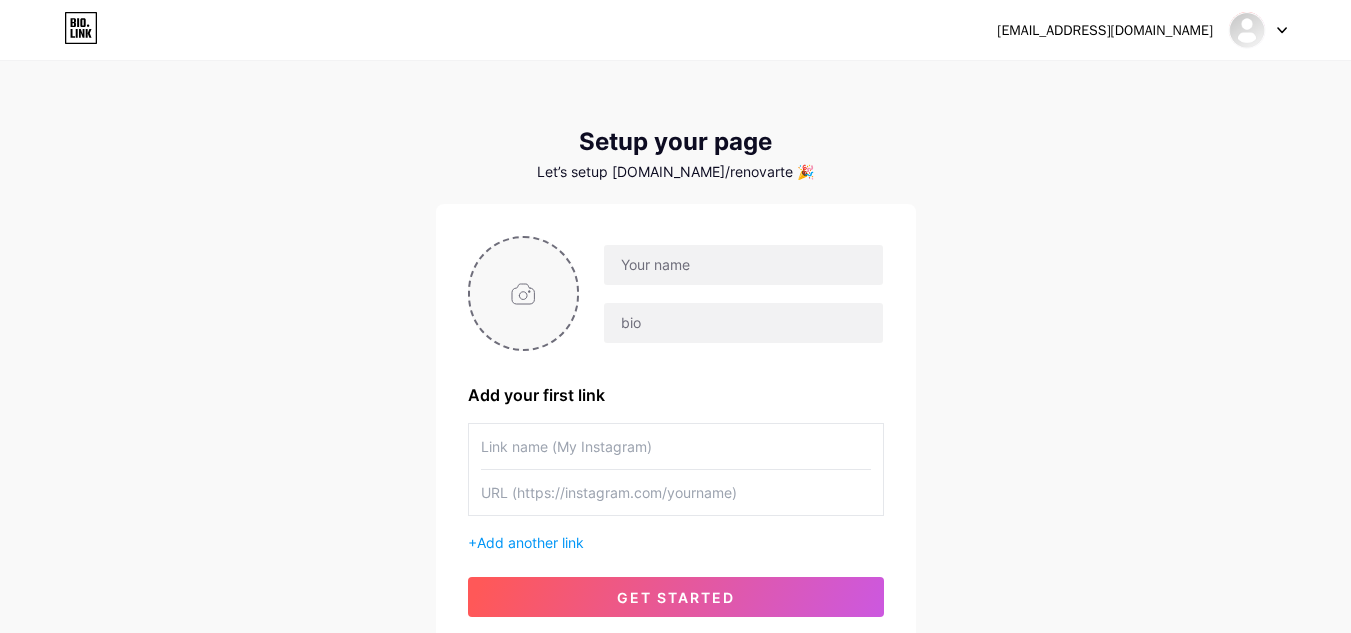 click at bounding box center [524, 293] 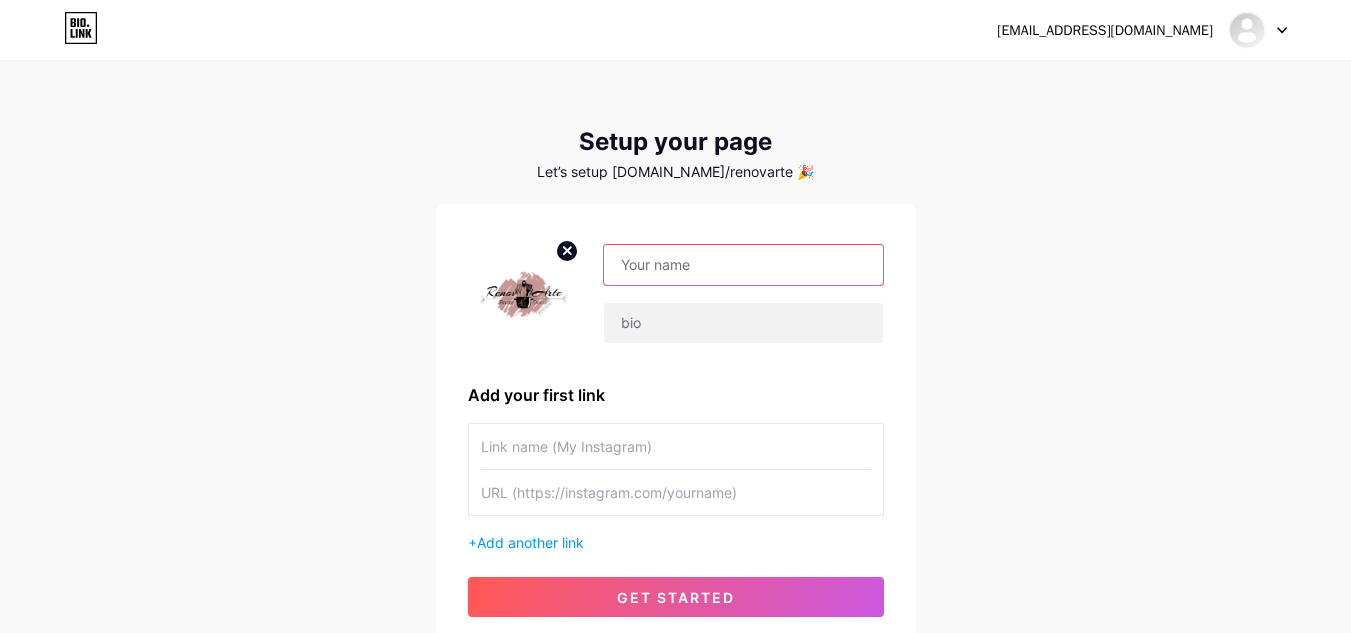 click at bounding box center (743, 265) 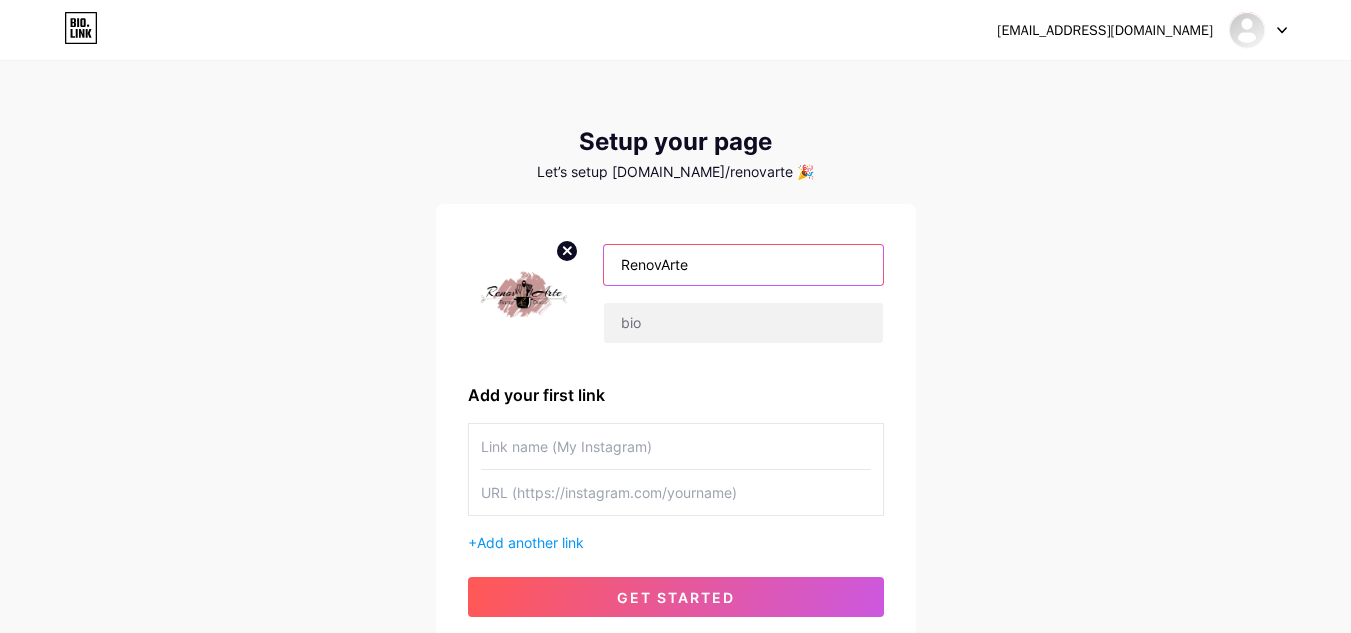 paste on "✨" 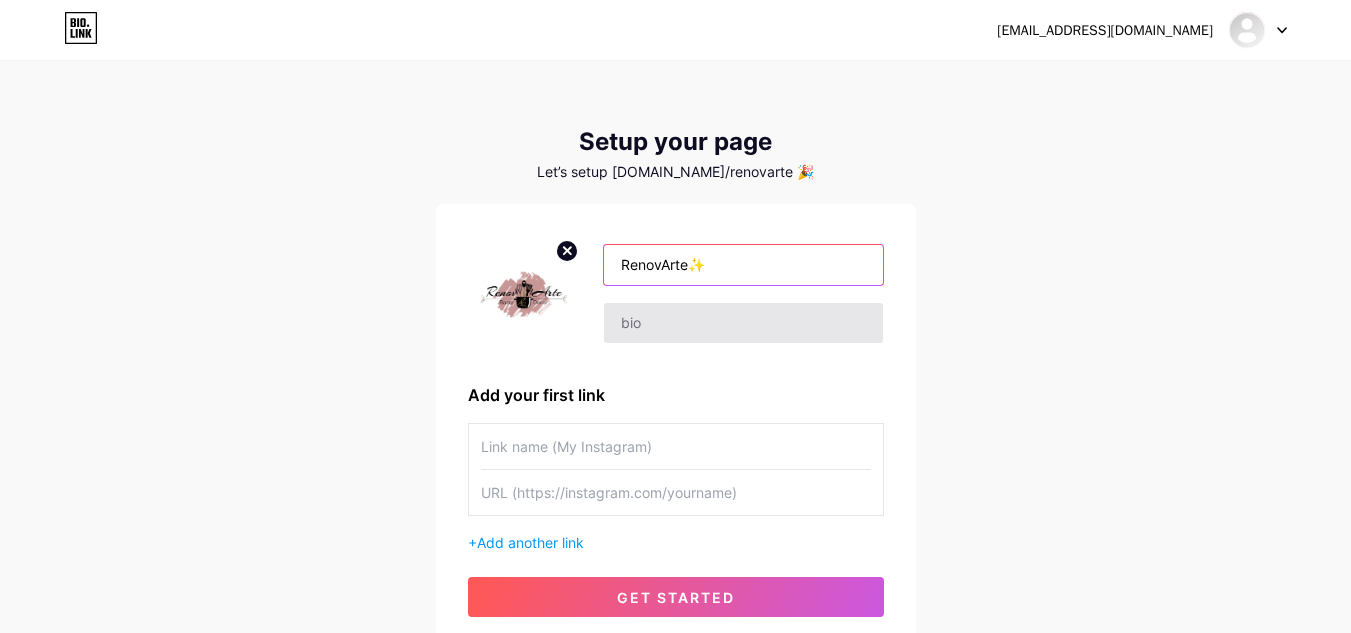 type on "RenovArte✨" 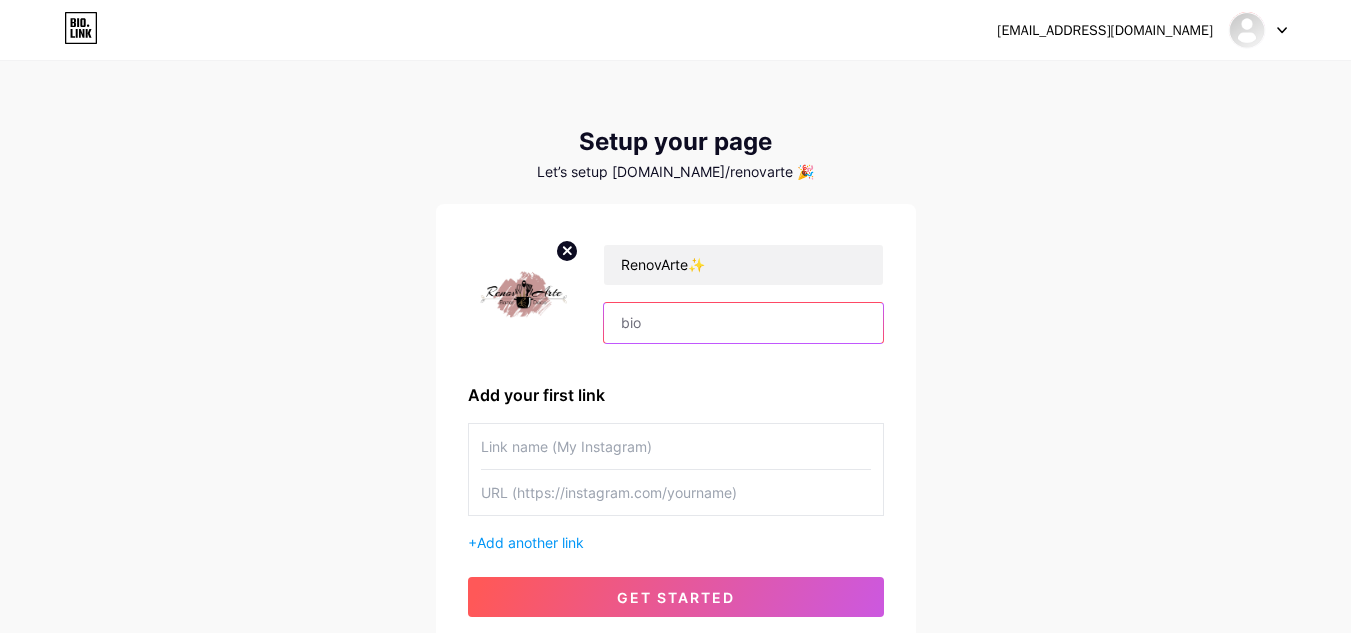 click at bounding box center (743, 323) 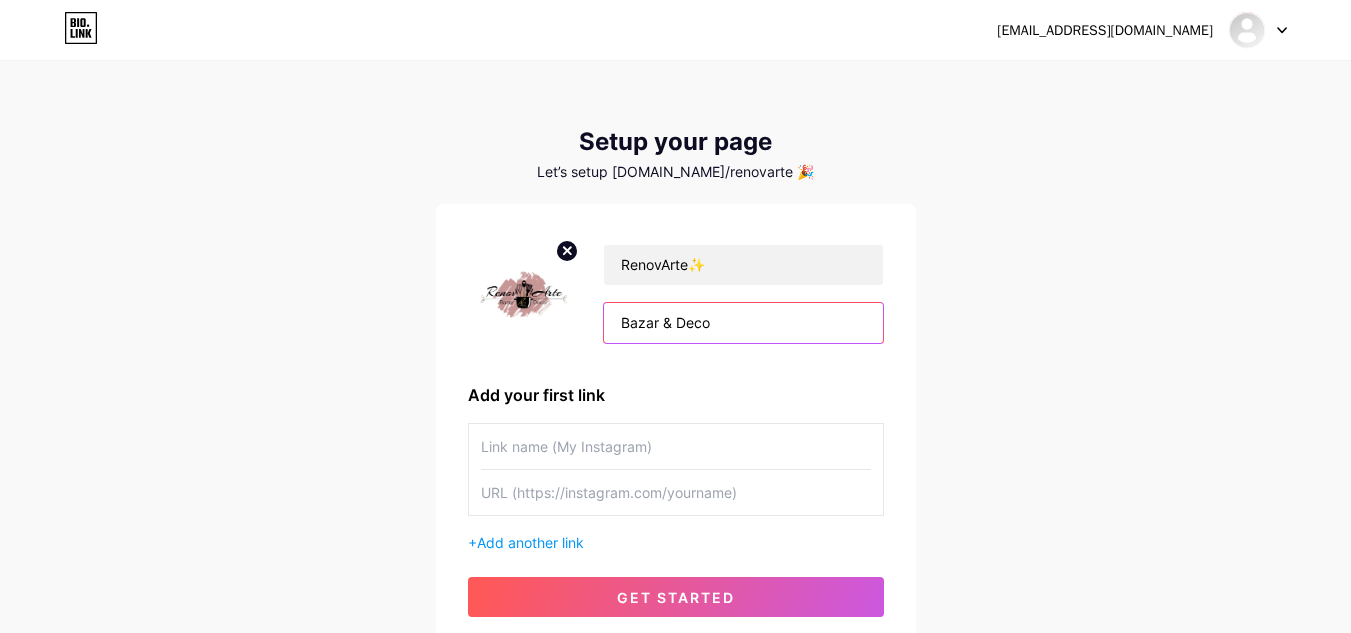 scroll, scrollTop: 160, scrollLeft: 0, axis: vertical 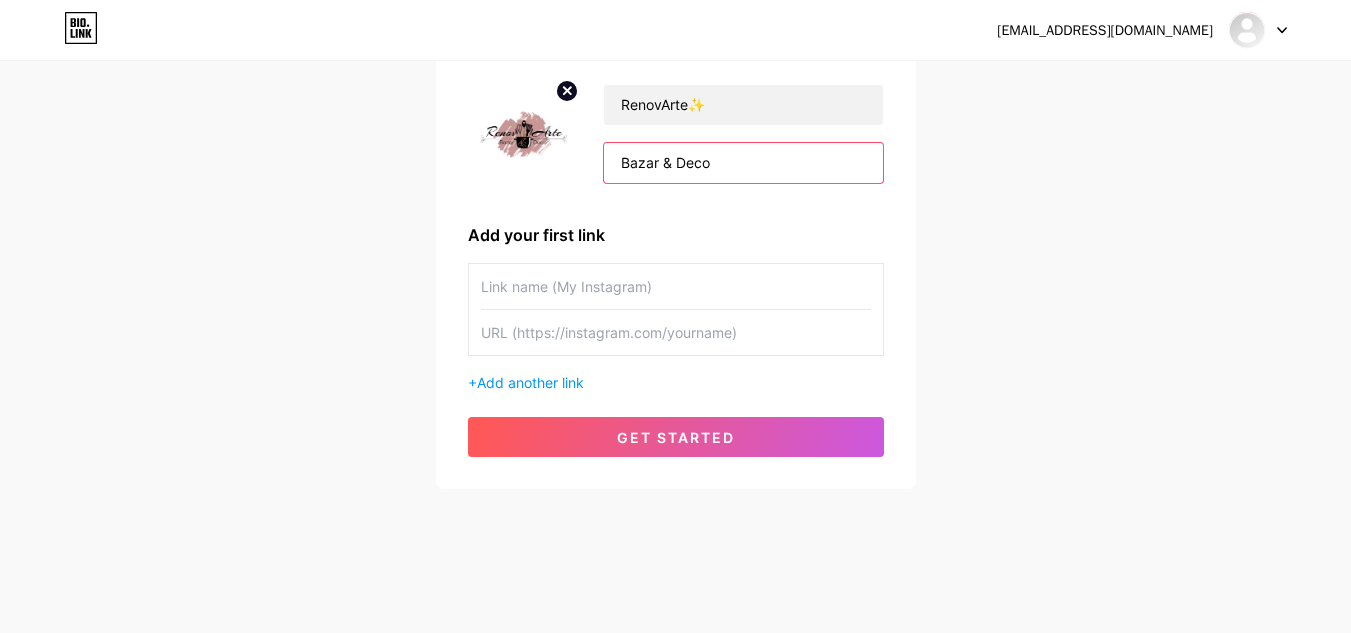 type on "Bazar & Deco" 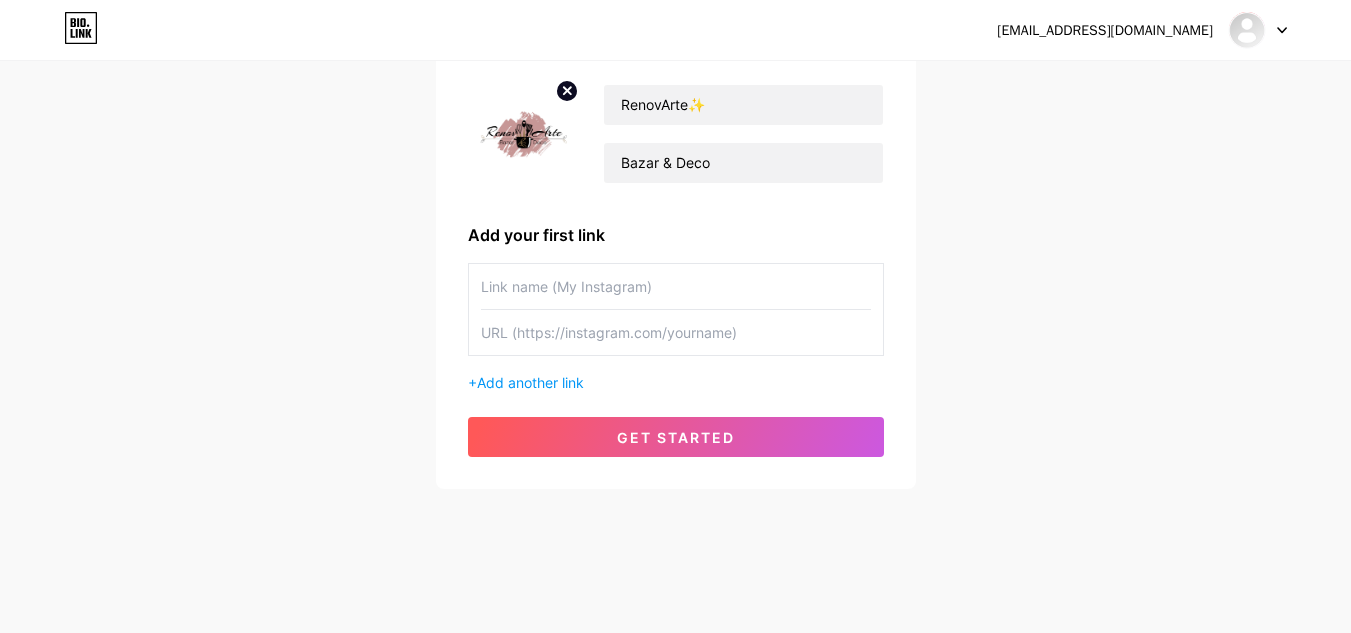 paste on "[URL][DOMAIN_NAME][DOMAIN_NAME]" 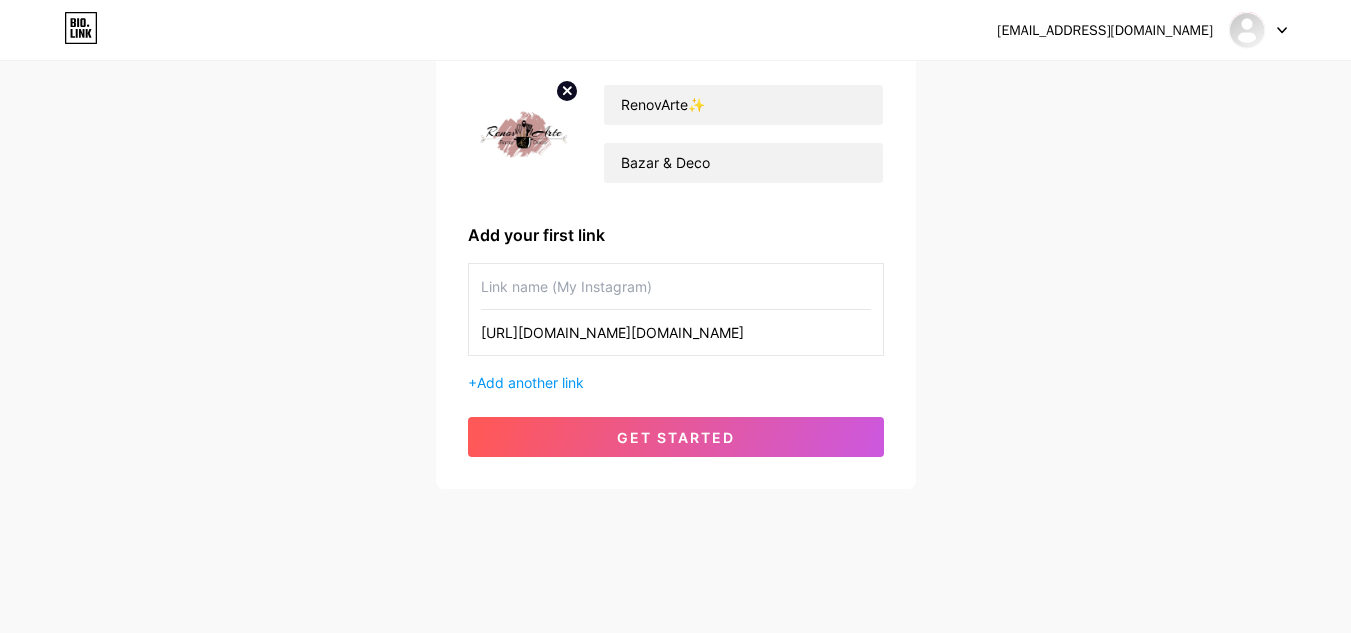 type on "[URL][DOMAIN_NAME][DOMAIN_NAME]" 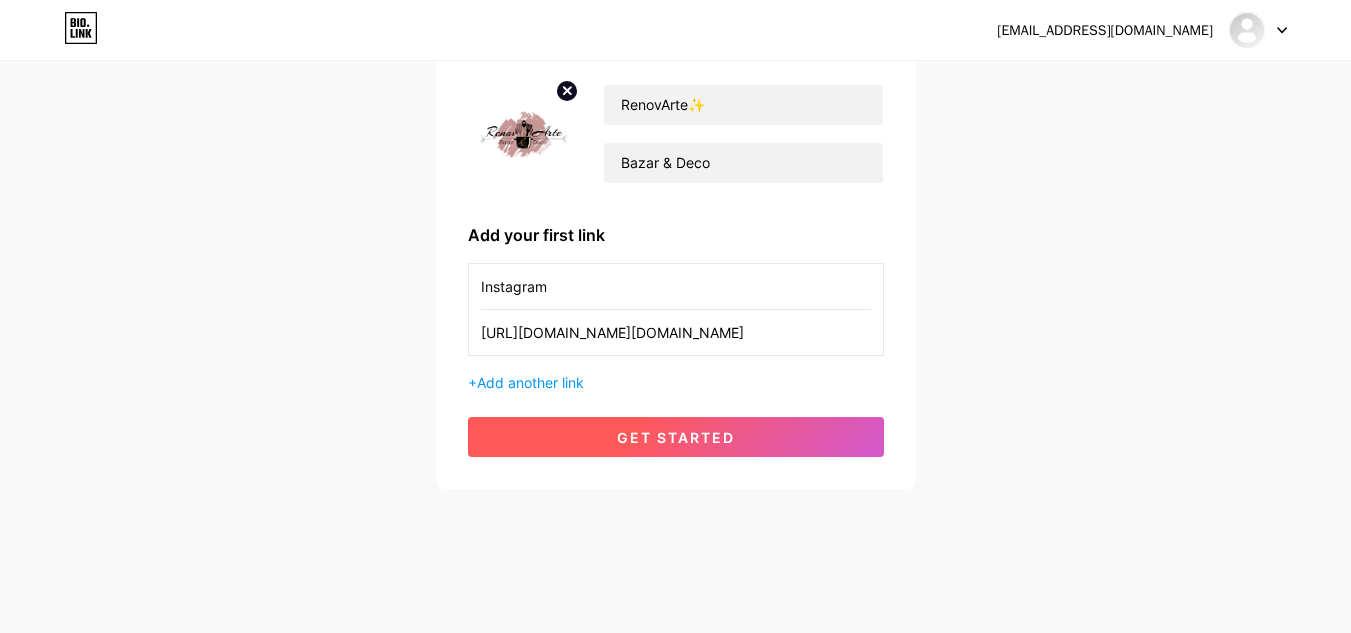 type on "Instagram" 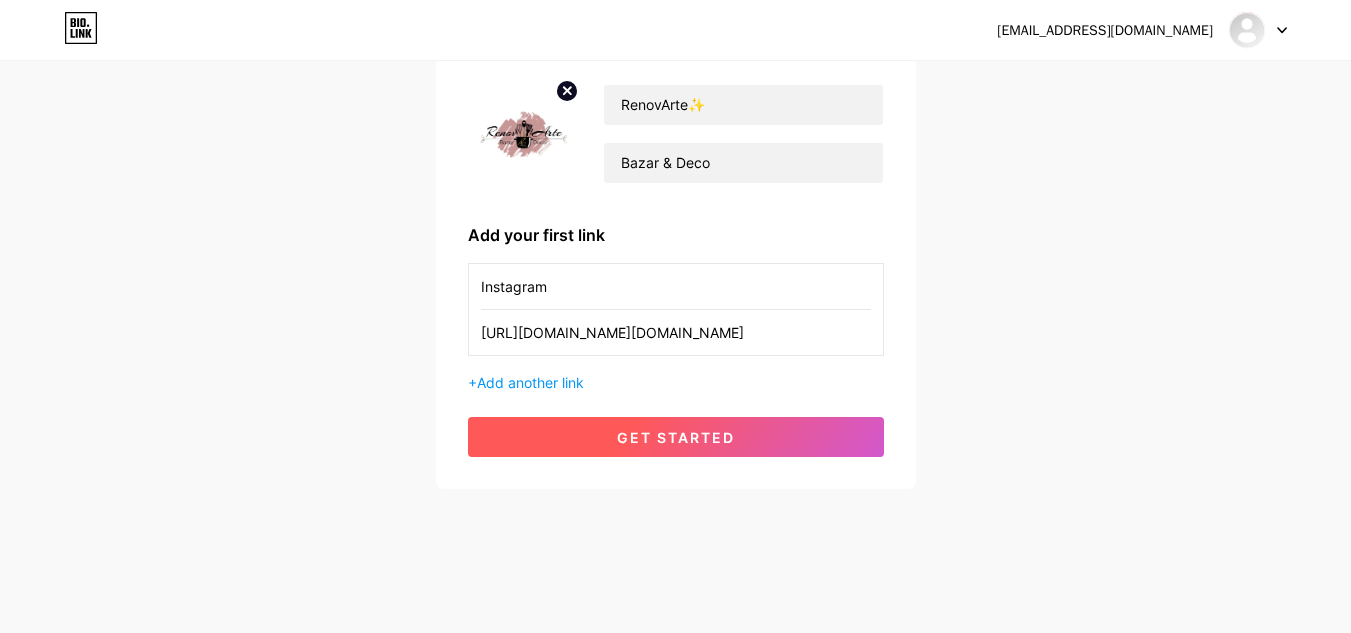 click on "get started" at bounding box center (676, 437) 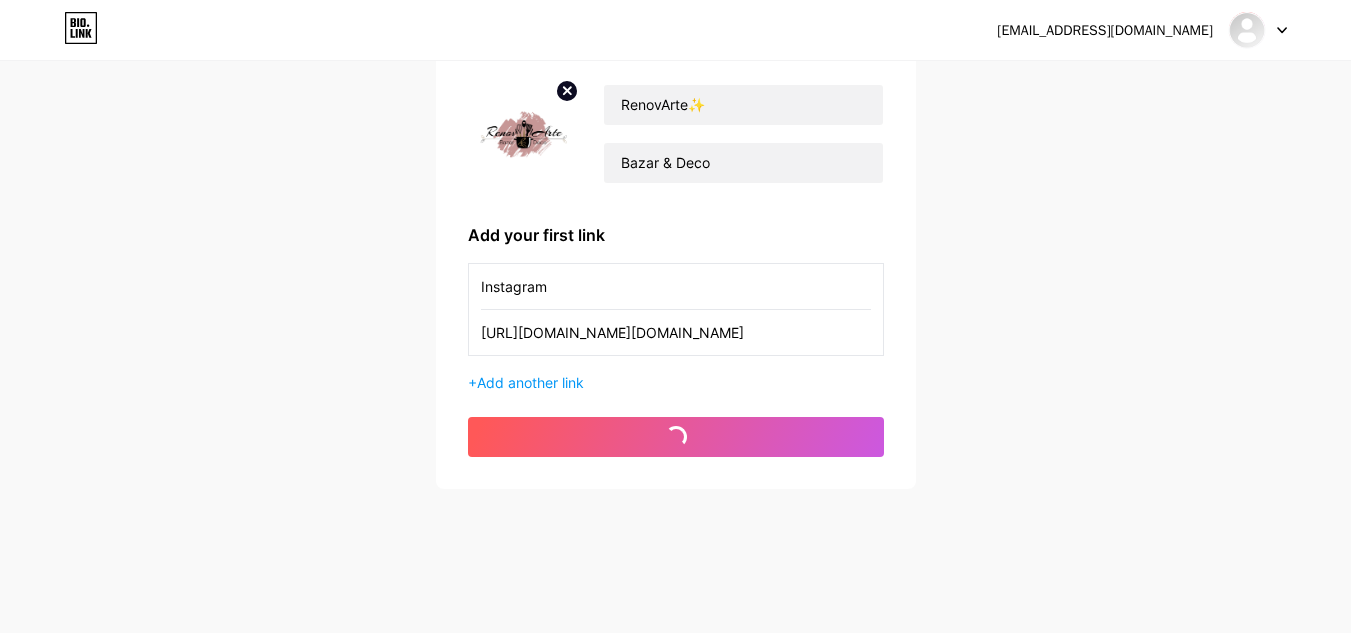 scroll, scrollTop: 0, scrollLeft: 0, axis: both 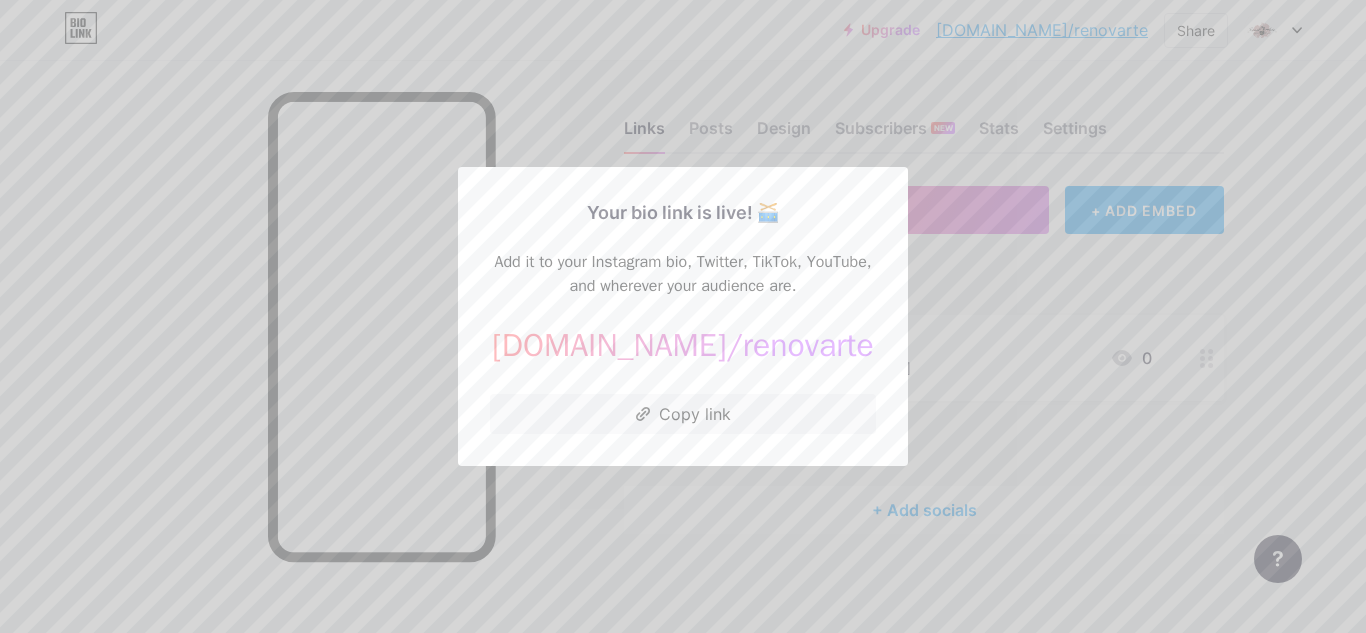click at bounding box center (683, 316) 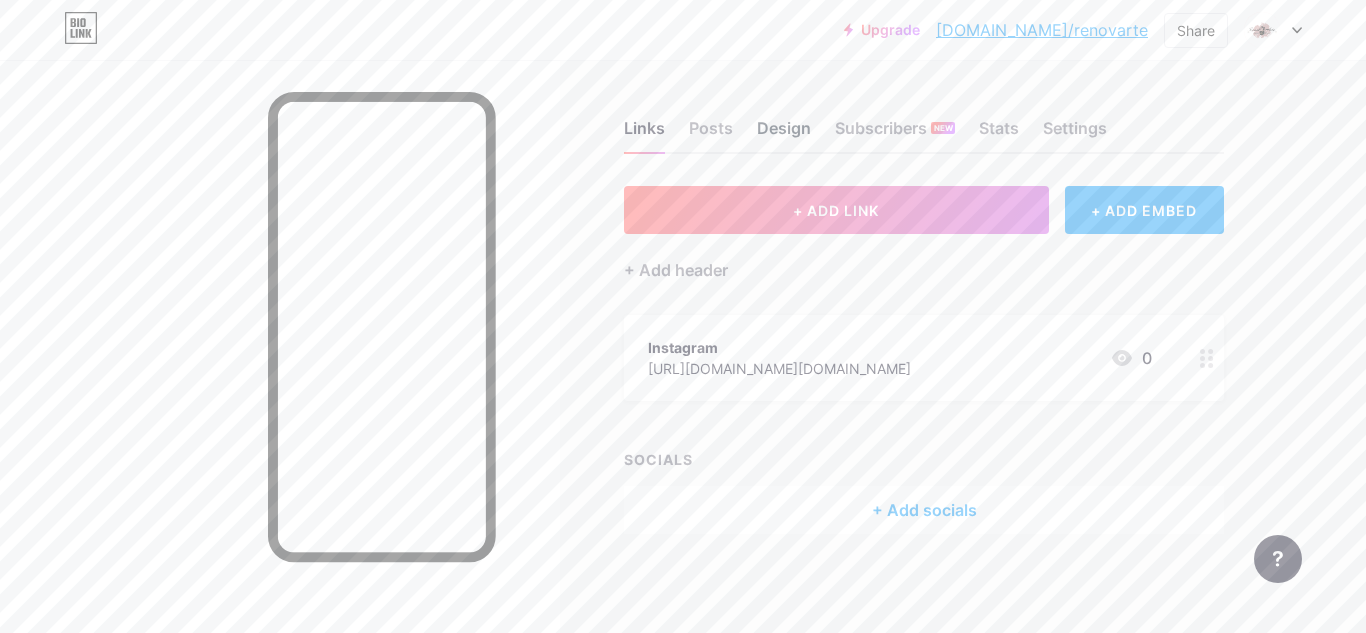 click on "Design" at bounding box center [784, 134] 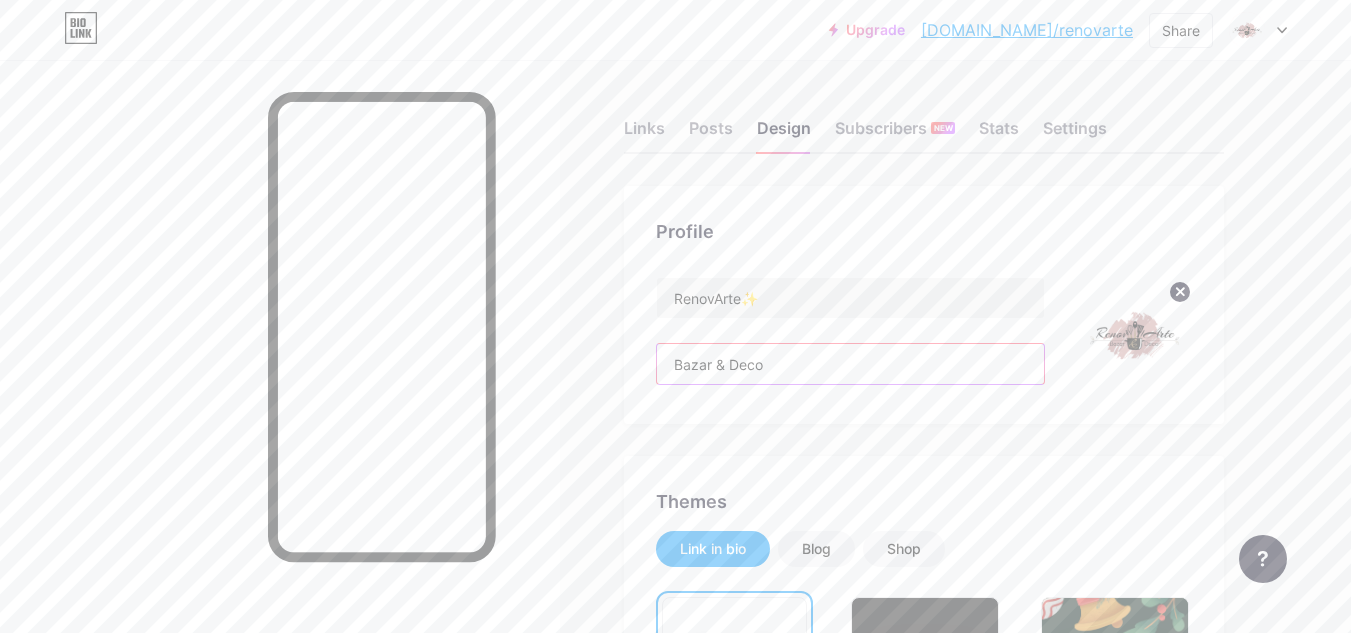 click on "Bazar & Deco" at bounding box center (850, 364) 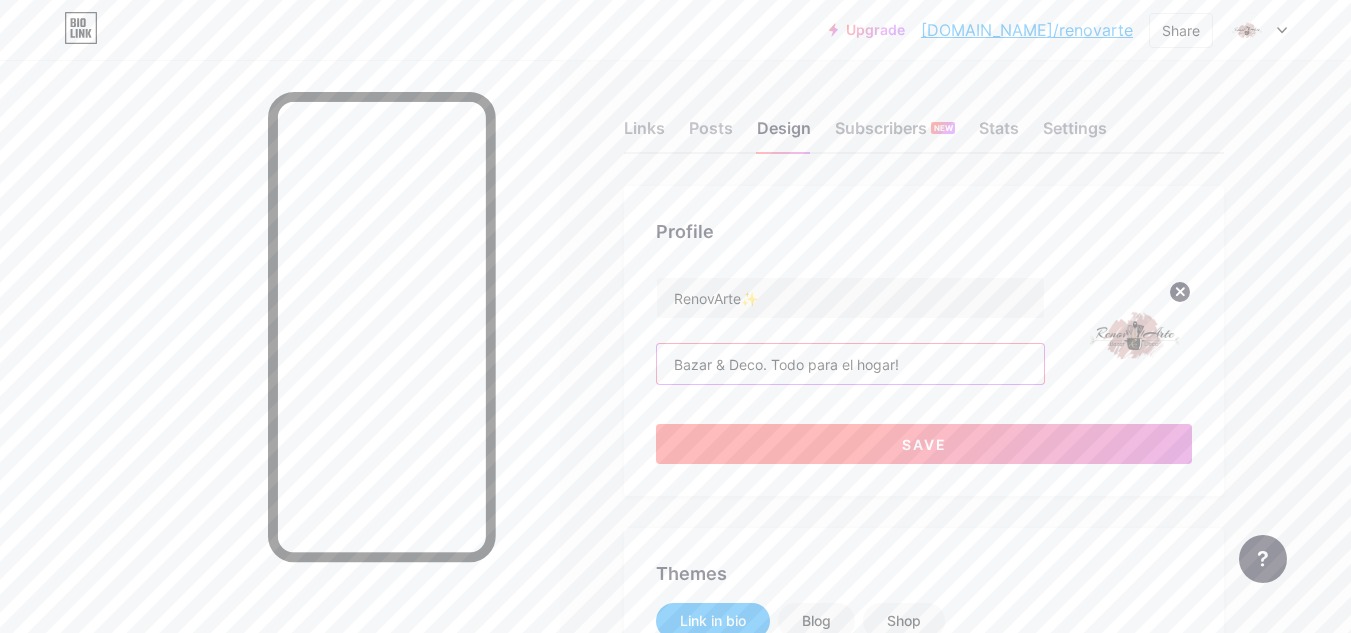 type on "Bazar & Deco. Todo para el hogar!" 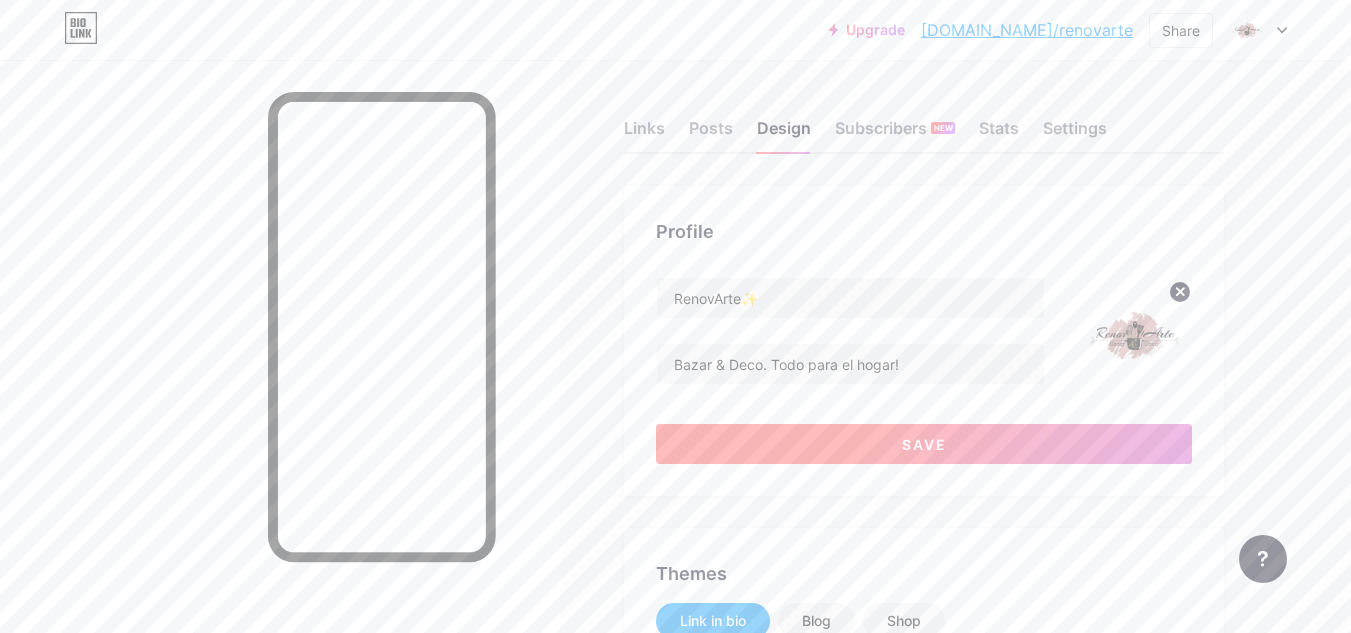 click on "Save" at bounding box center [924, 444] 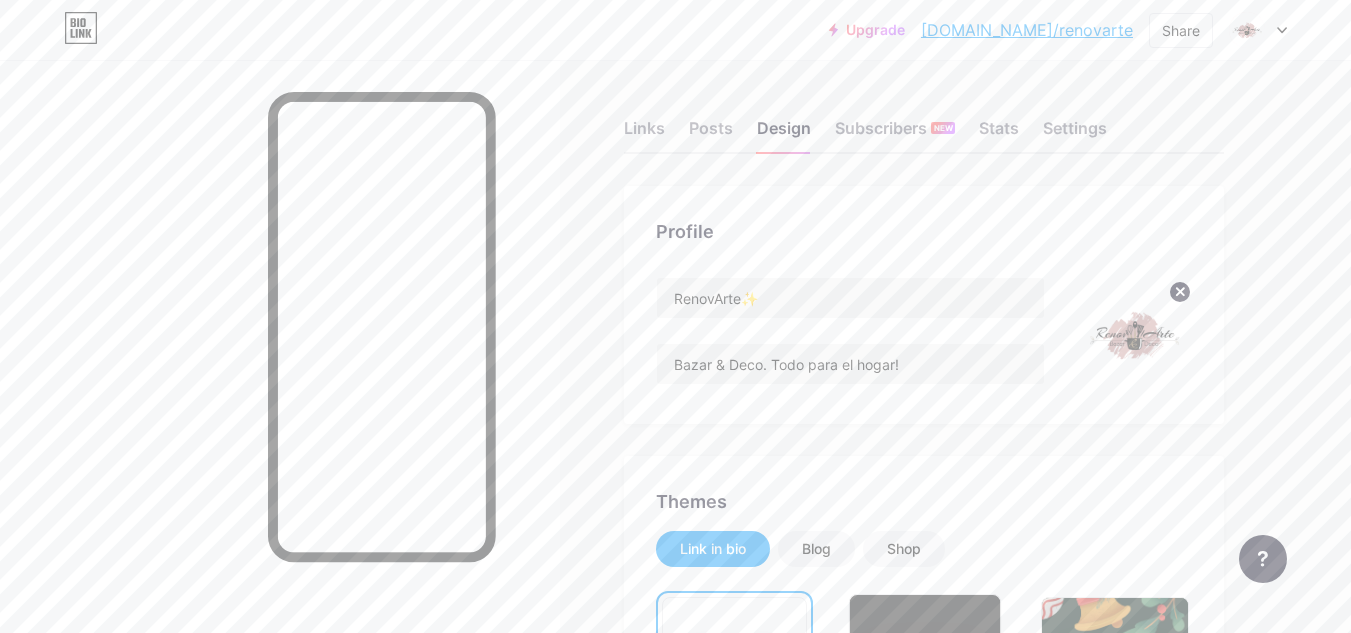 scroll, scrollTop: 300, scrollLeft: 0, axis: vertical 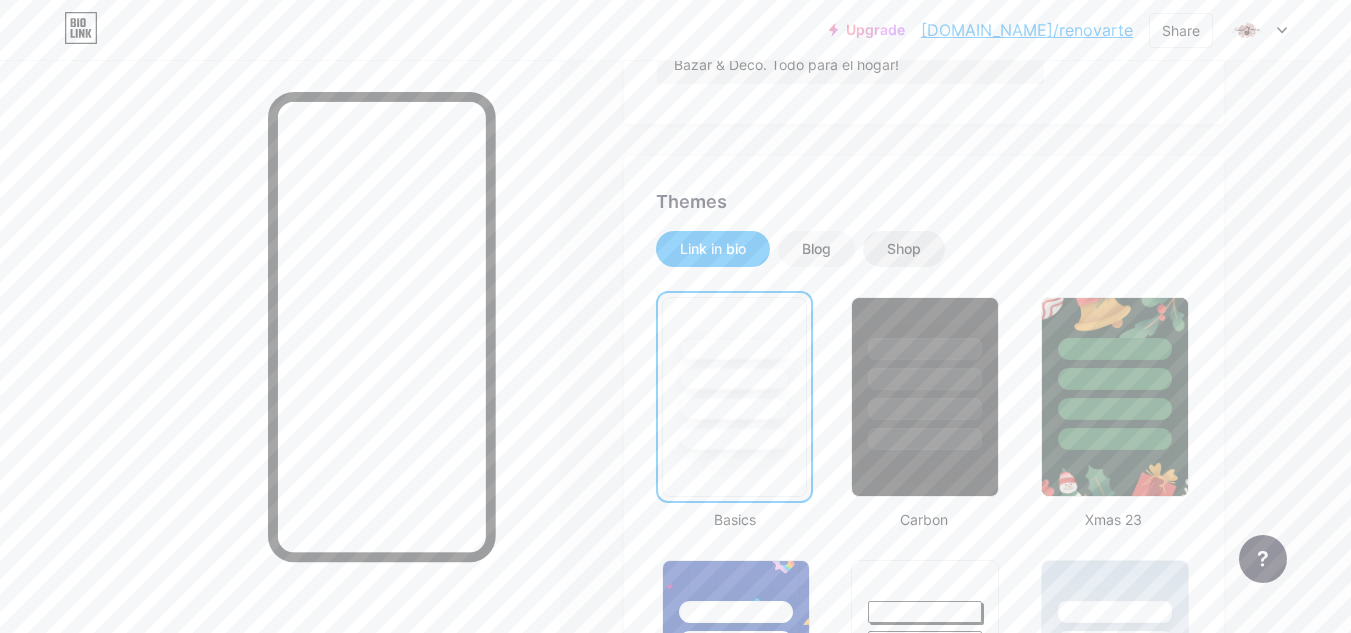 click on "Shop" at bounding box center (904, 249) 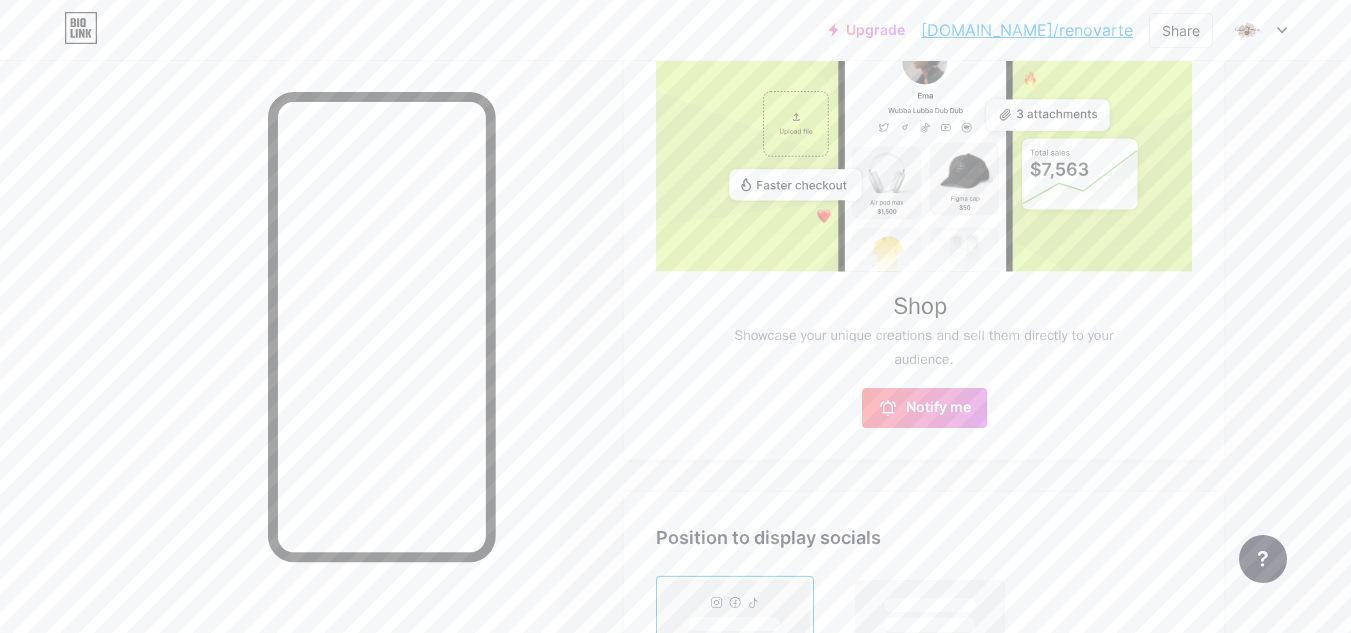 scroll, scrollTop: 700, scrollLeft: 0, axis: vertical 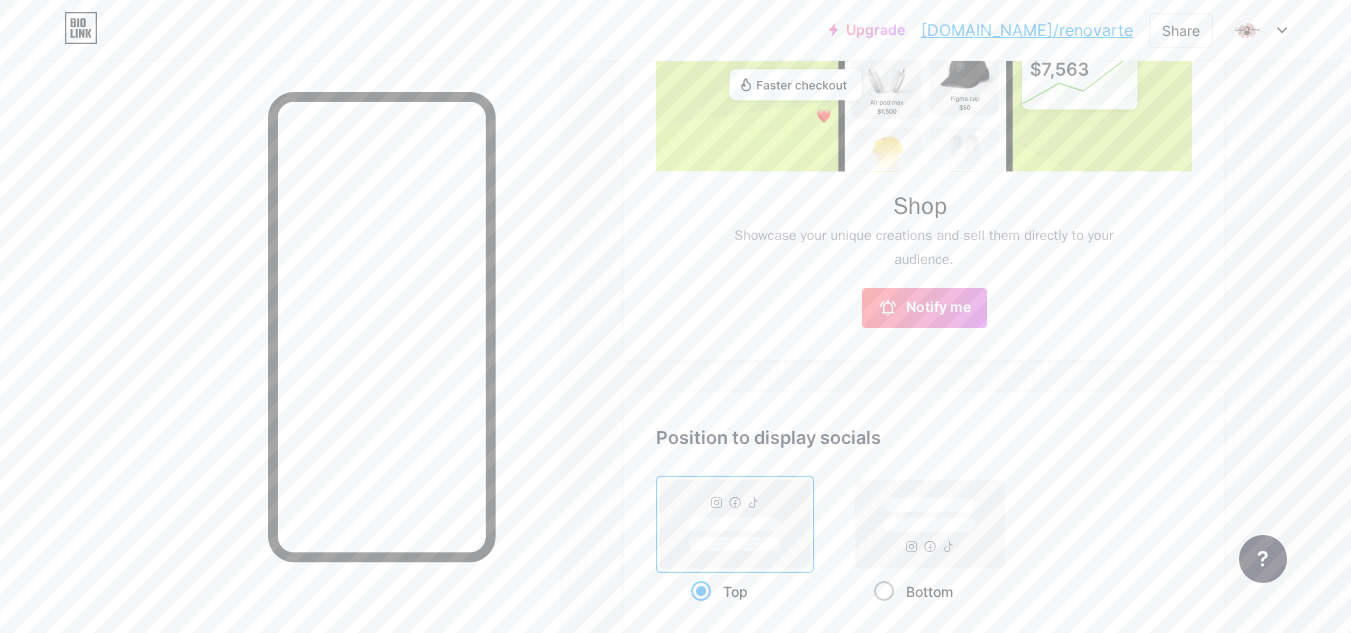 click at bounding box center [884, 591] 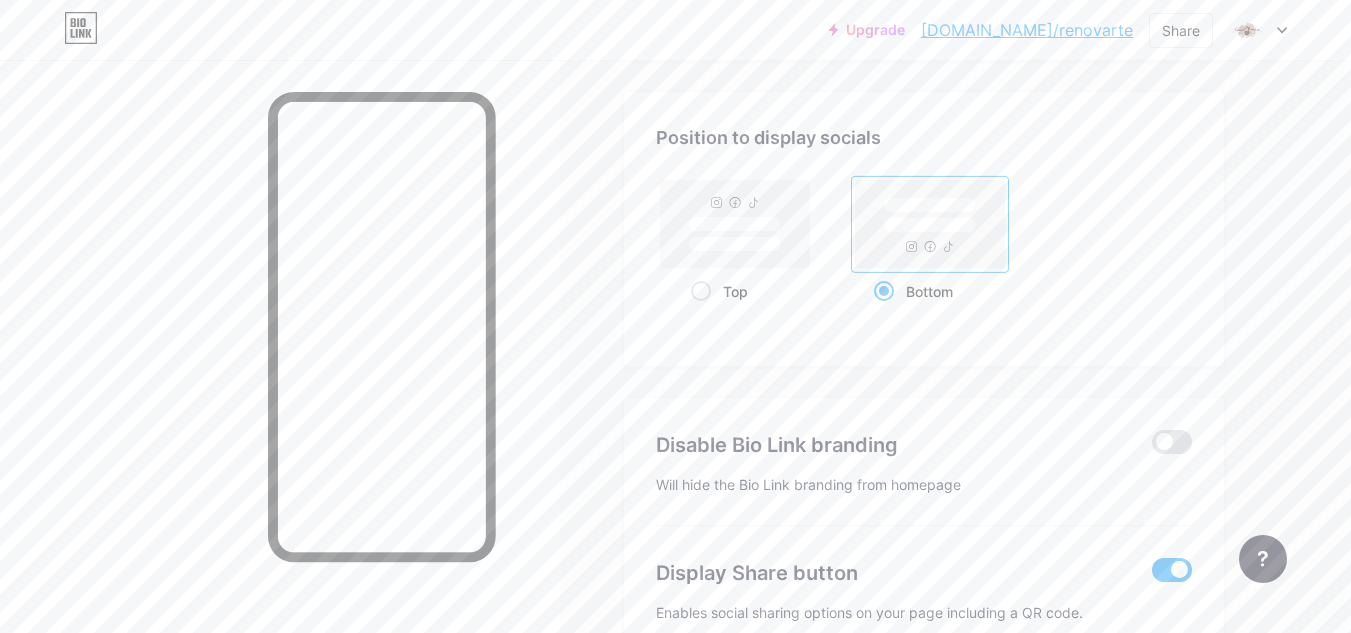 scroll, scrollTop: 1100, scrollLeft: 0, axis: vertical 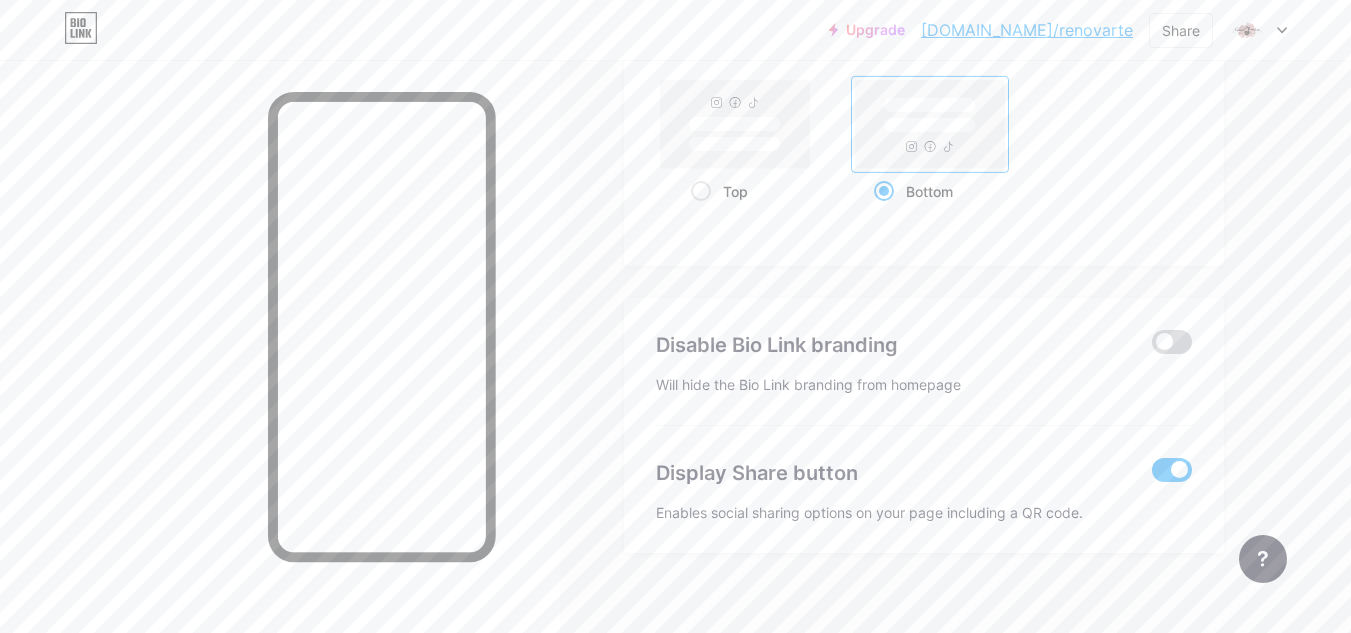 click at bounding box center [1172, 342] 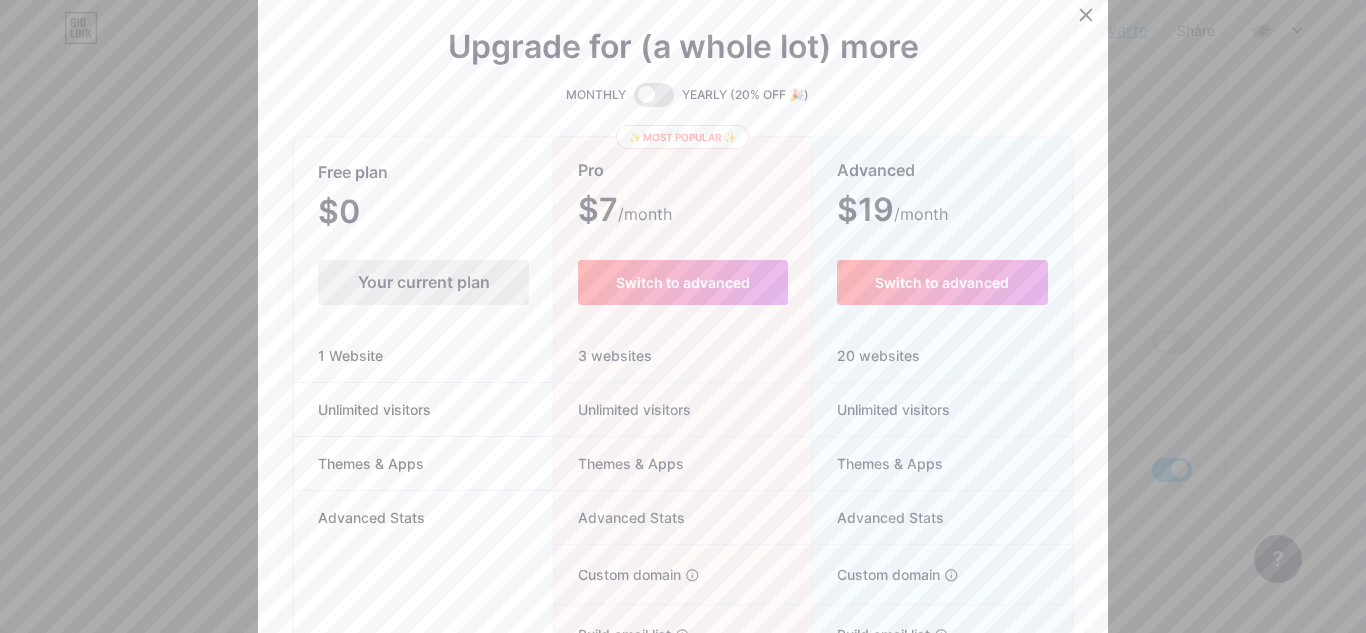 click on "Your current plan" at bounding box center [423, 282] 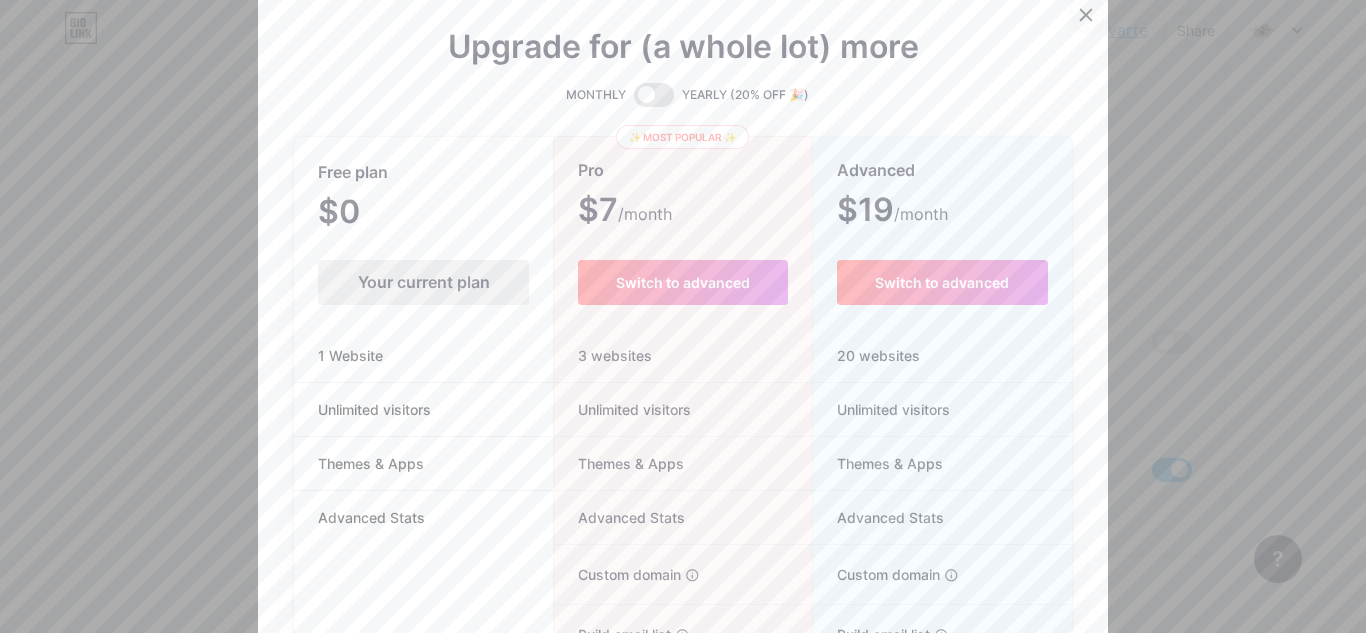 click 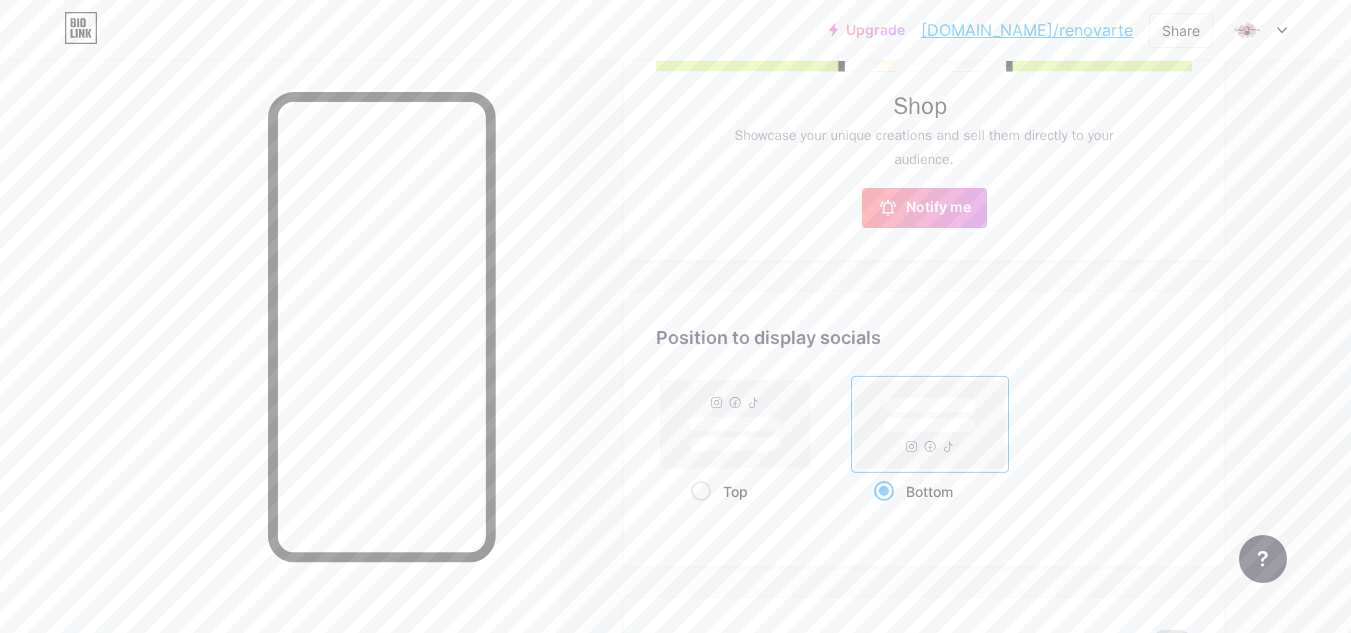 scroll, scrollTop: 400, scrollLeft: 0, axis: vertical 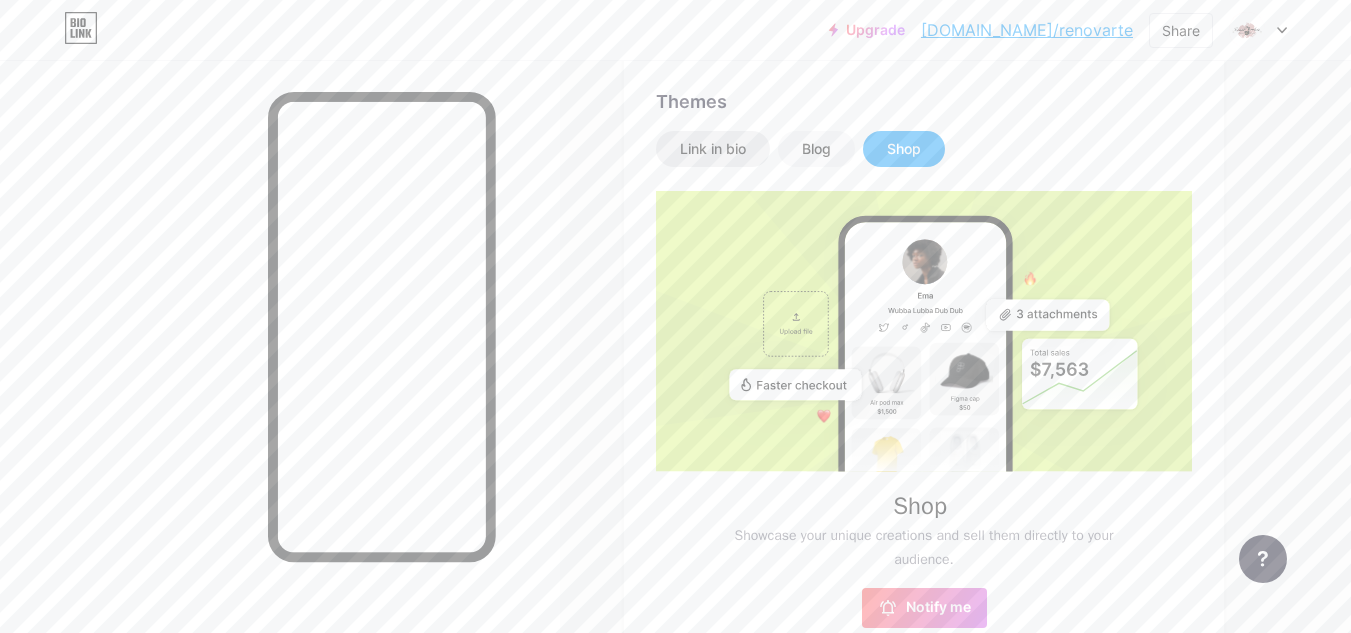 click on "Link in bio" at bounding box center (713, 149) 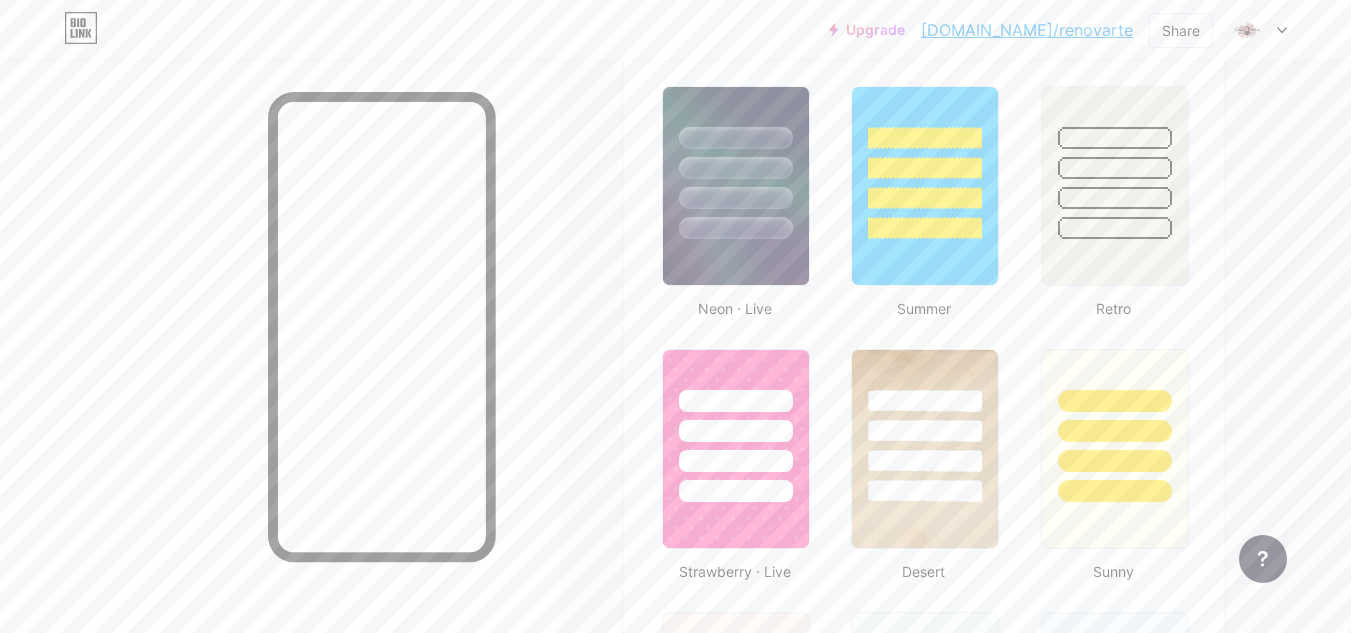 scroll, scrollTop: 1400, scrollLeft: 0, axis: vertical 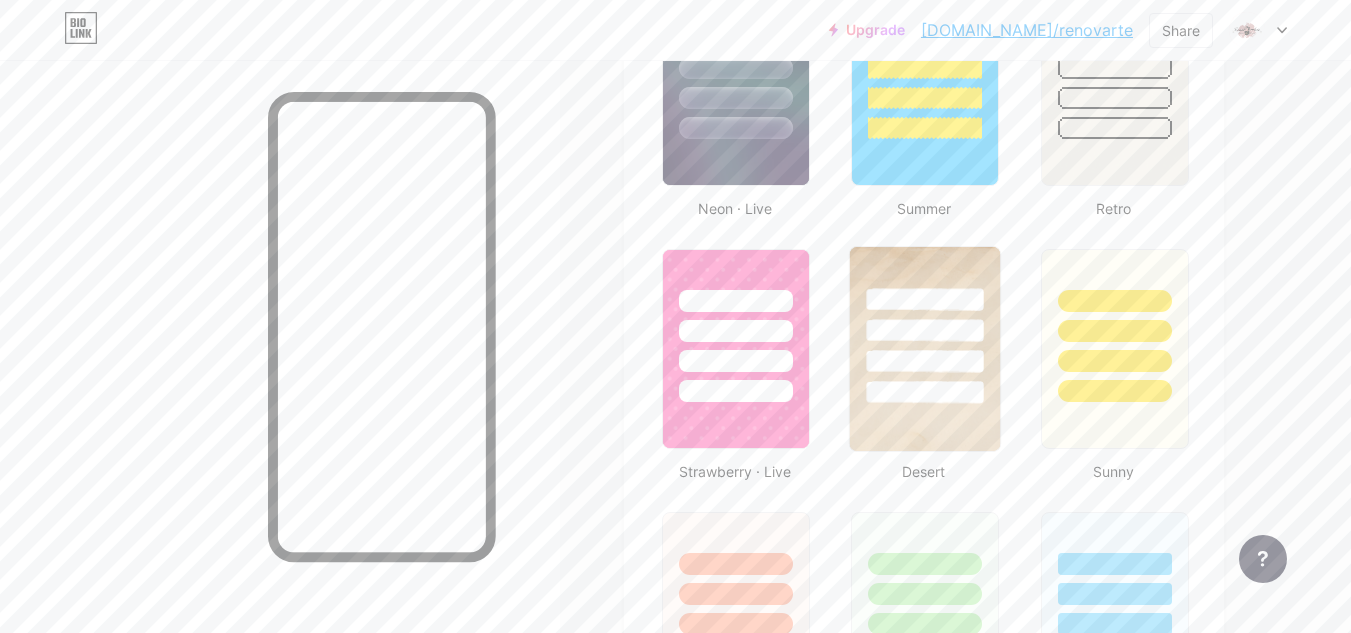 click at bounding box center [925, 349] 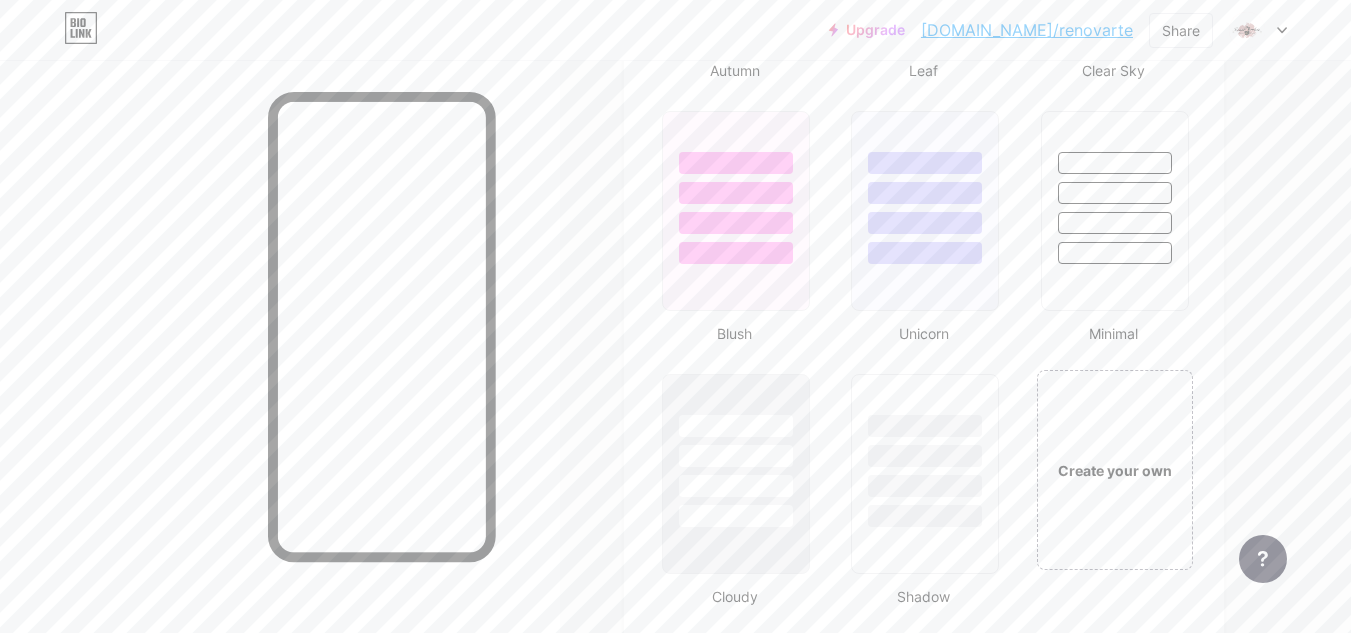 scroll, scrollTop: 2164, scrollLeft: 0, axis: vertical 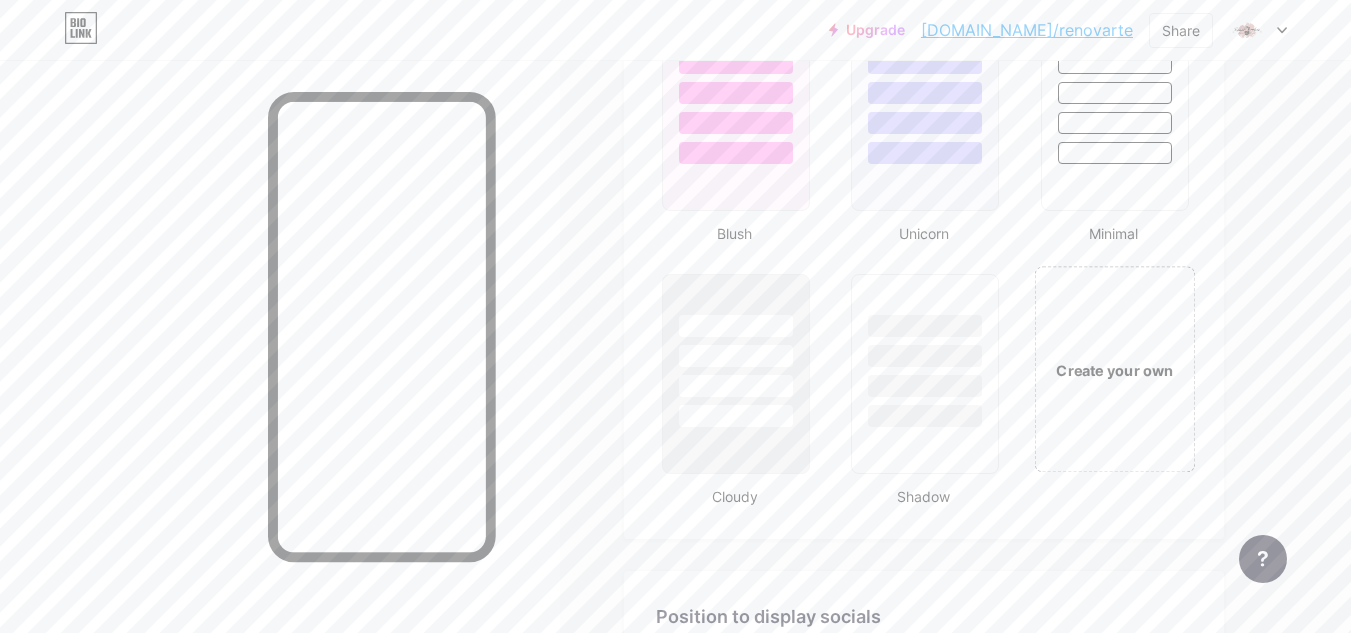 click on "Create your own" at bounding box center (1114, 370) 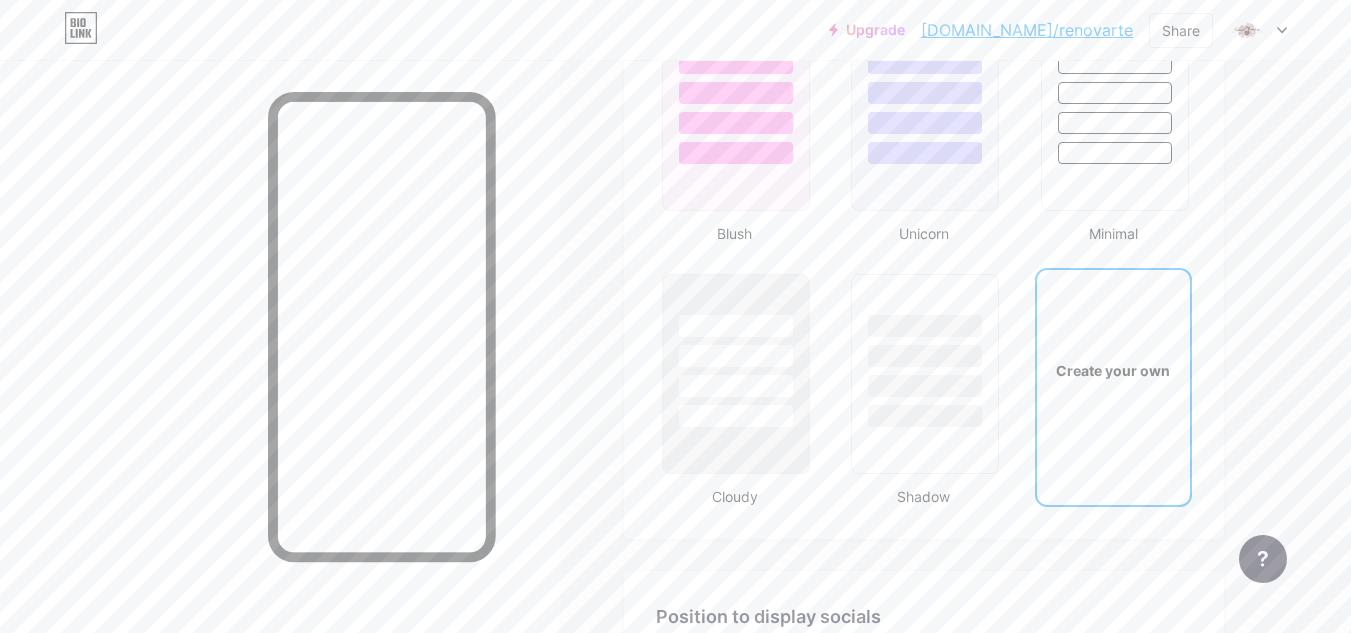 scroll, scrollTop: 2655, scrollLeft: 0, axis: vertical 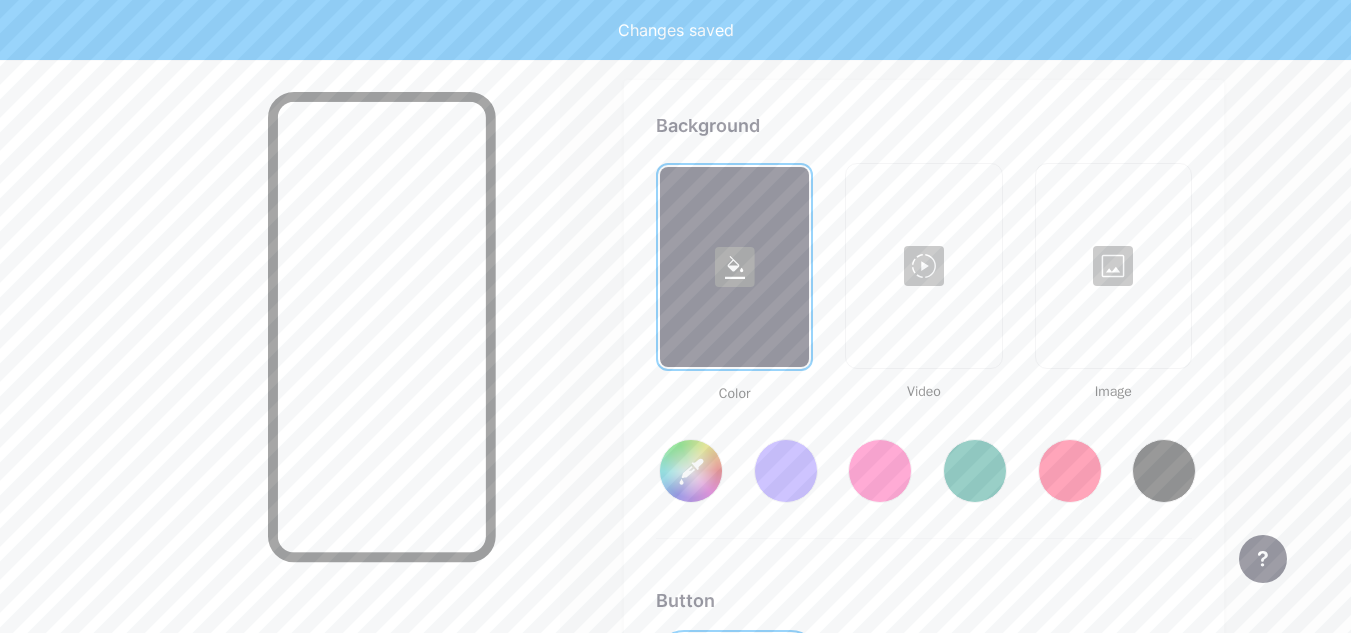 type on "#ffffff" 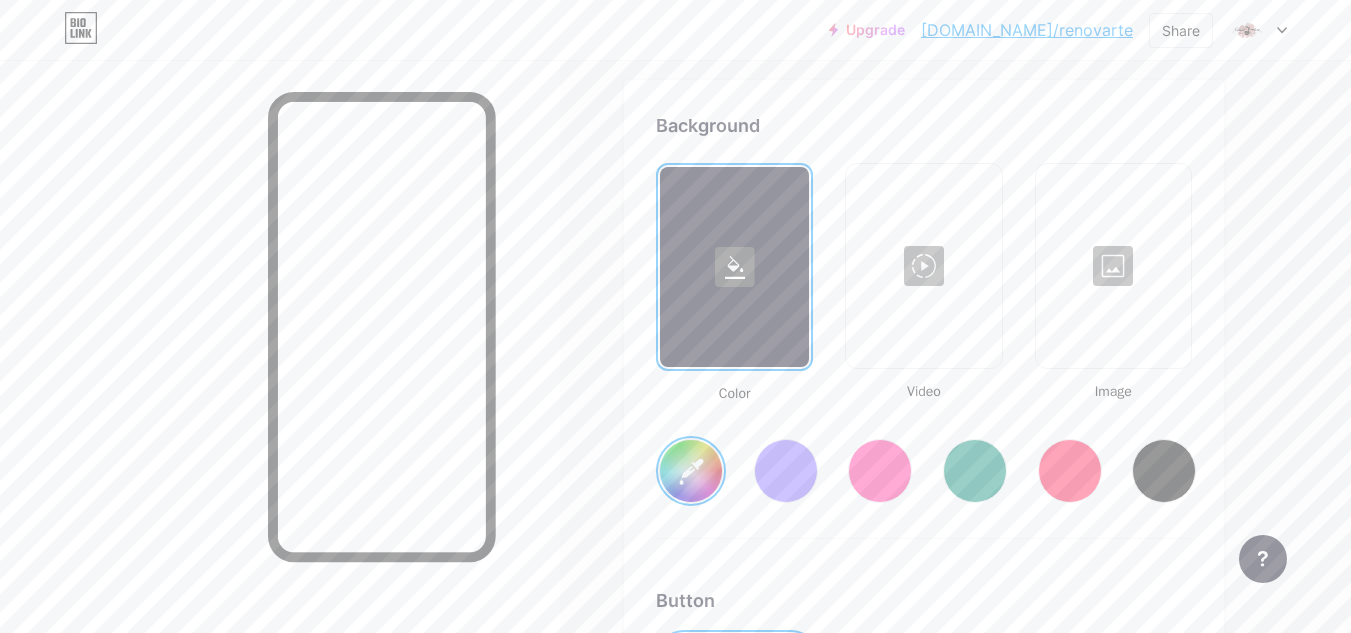 click on "#ffffff" at bounding box center (691, 471) 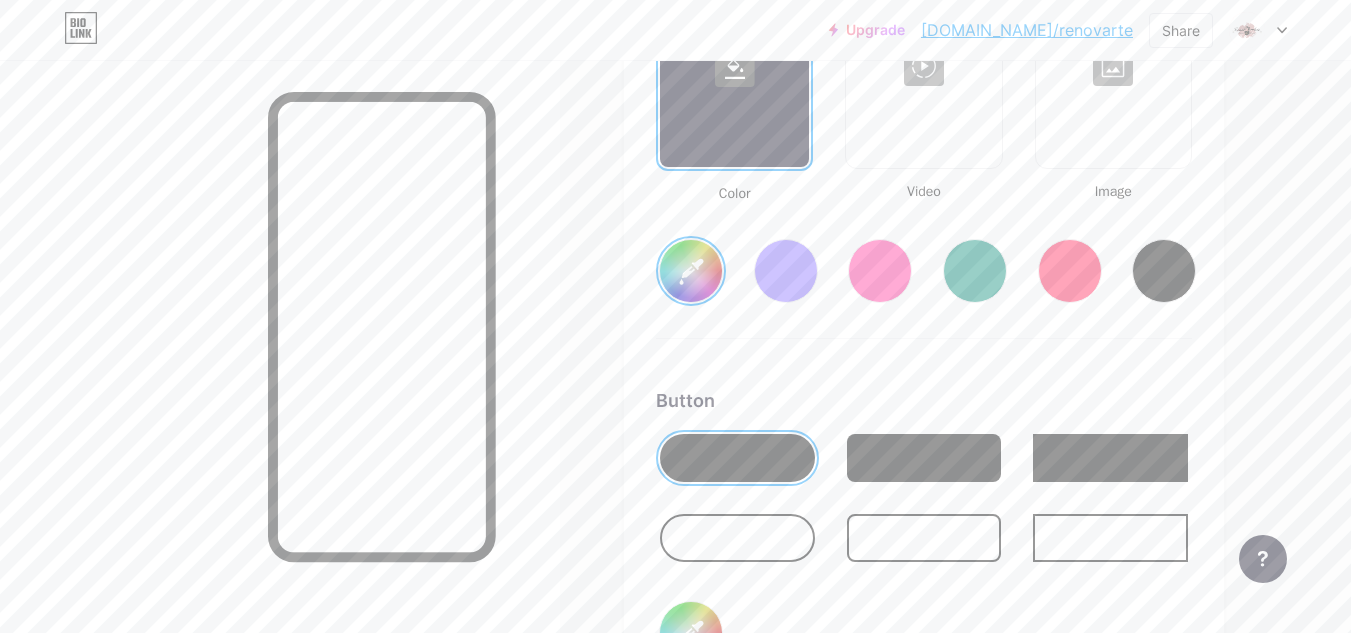 scroll, scrollTop: 2955, scrollLeft: 0, axis: vertical 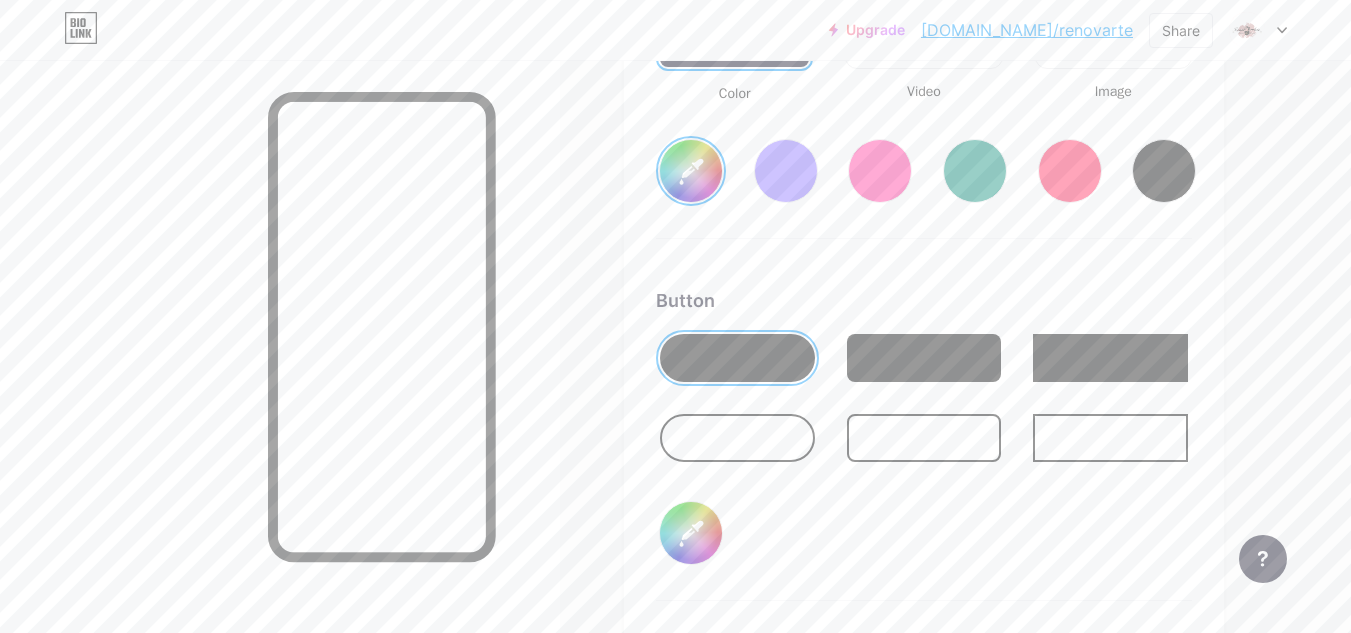 click at bounding box center (924, 438) 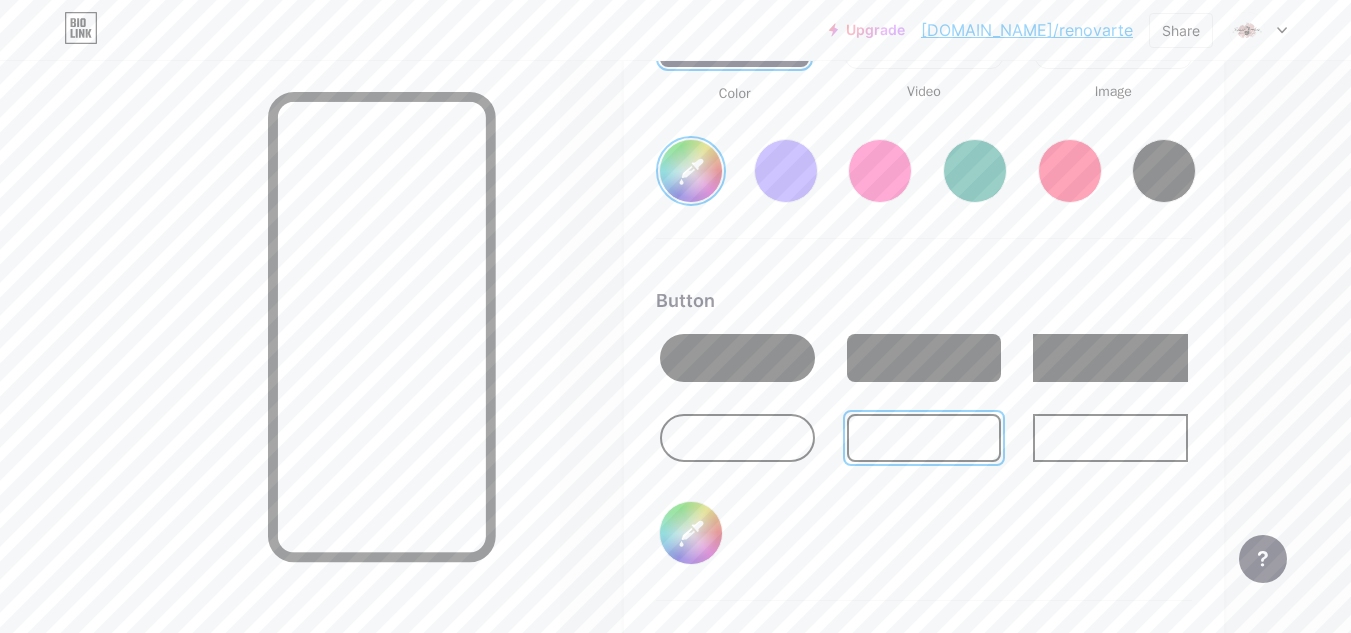 click on "#000000" at bounding box center [691, 533] 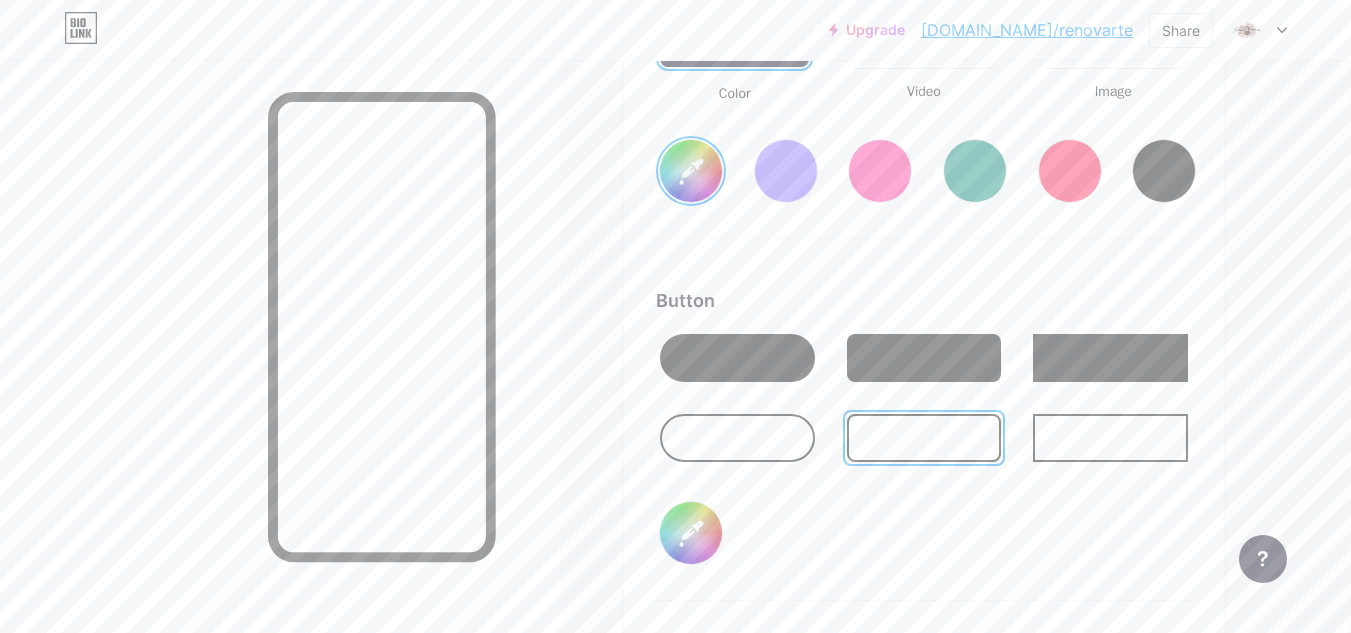 type on "#ffffff" 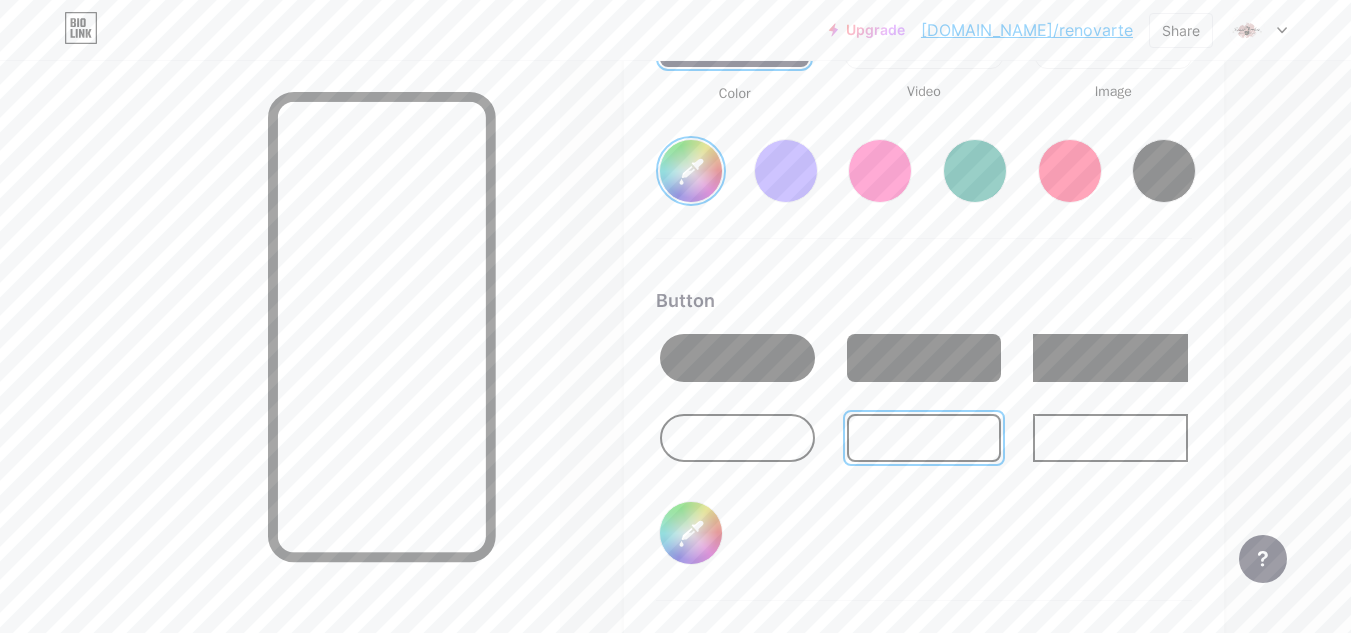type on "#0000c7" 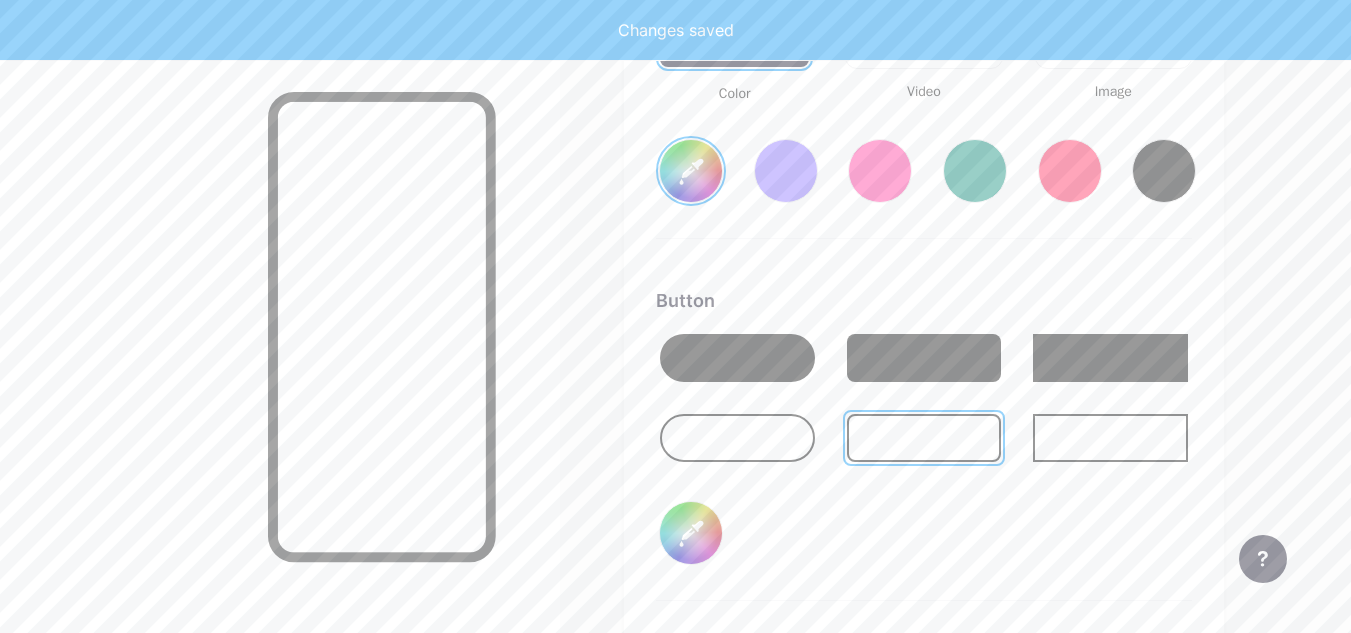 type on "#ffffff" 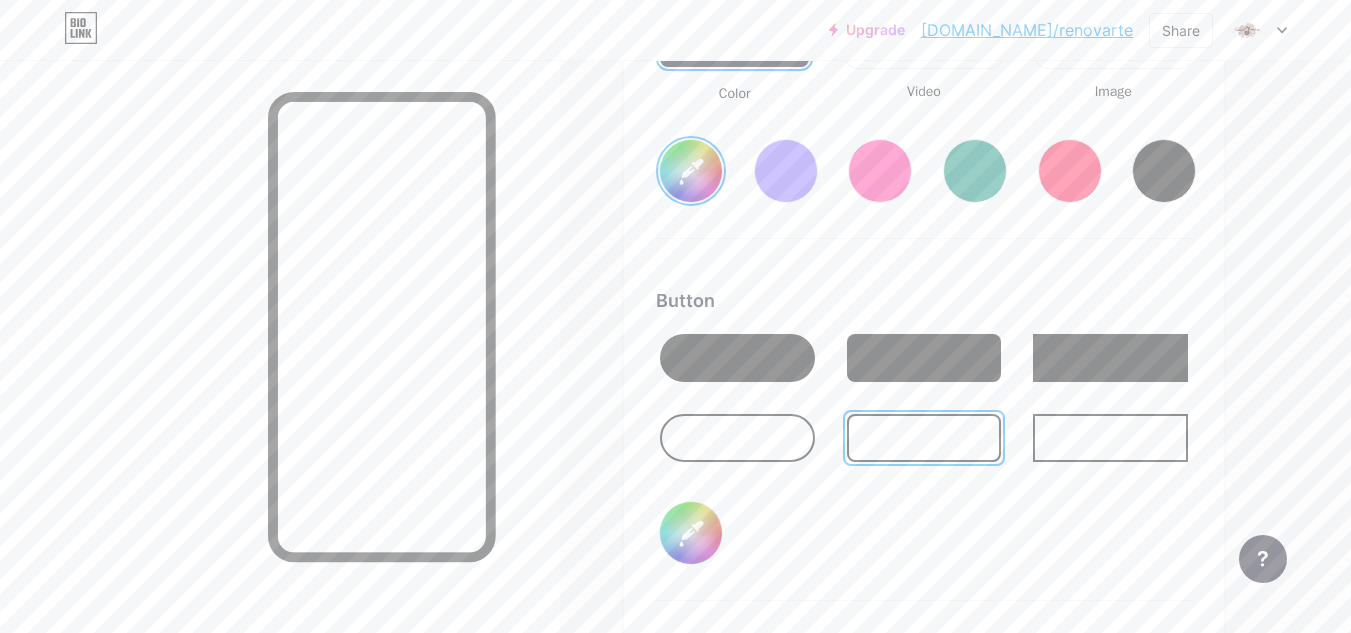 type on "#ffffff" 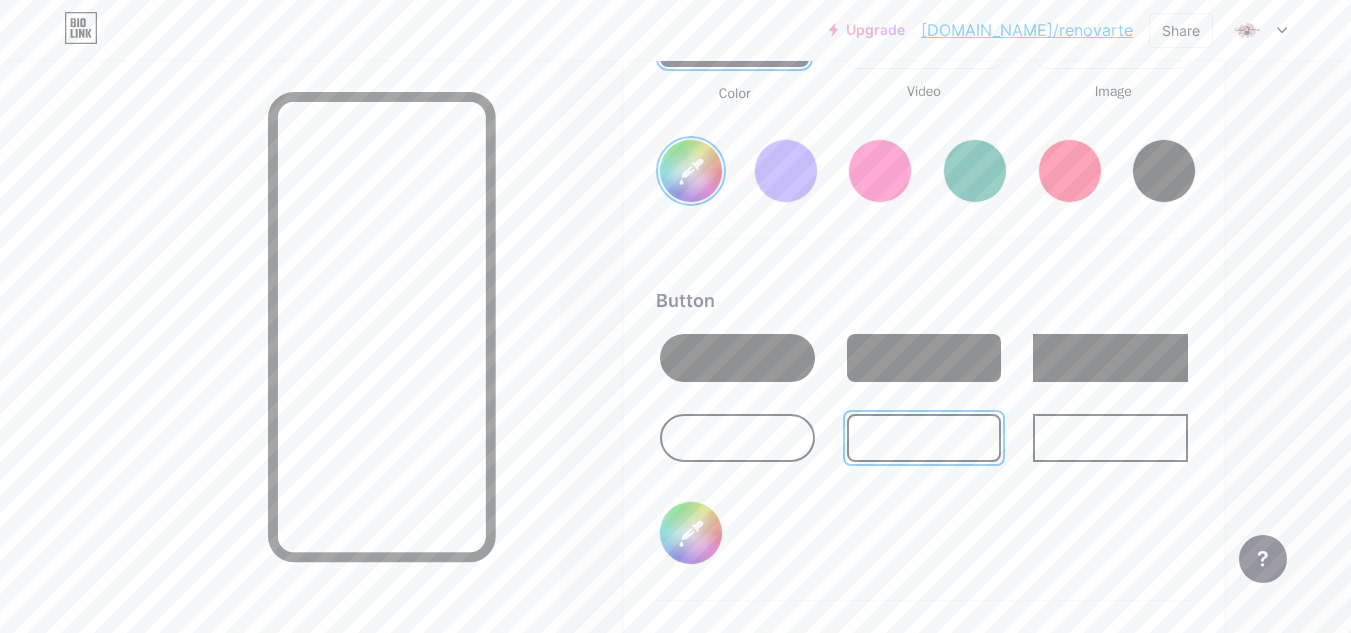 type on "#00c797" 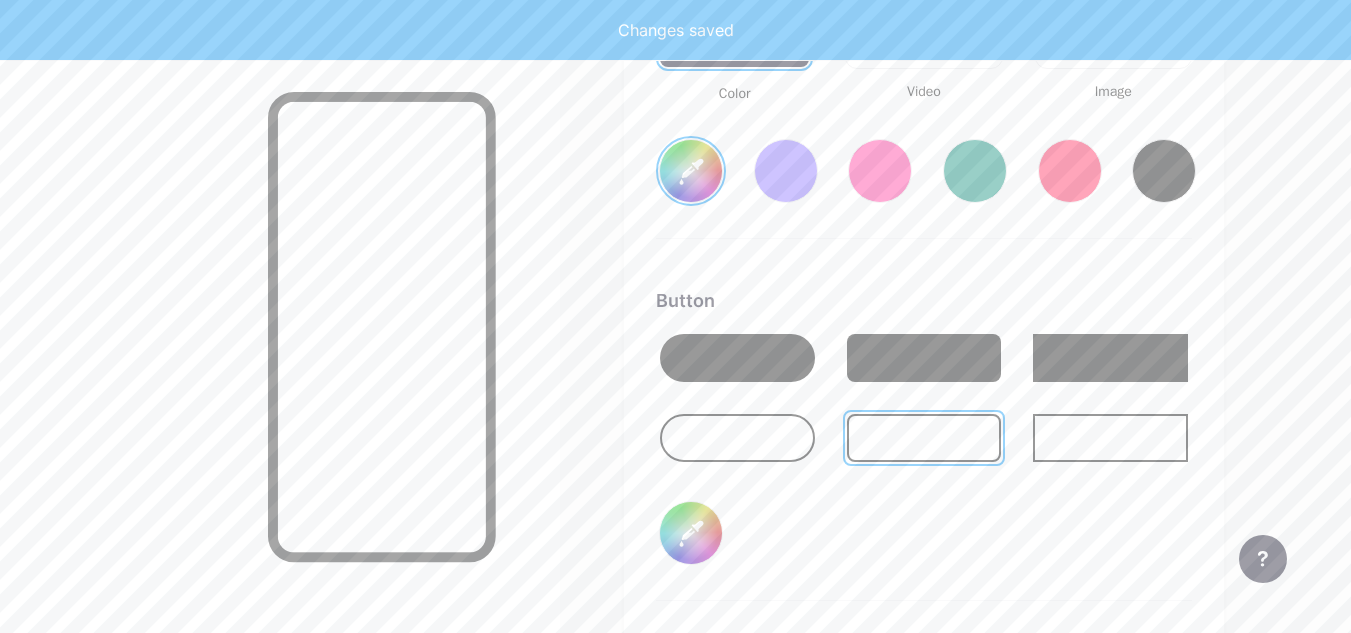 type on "#ffffff" 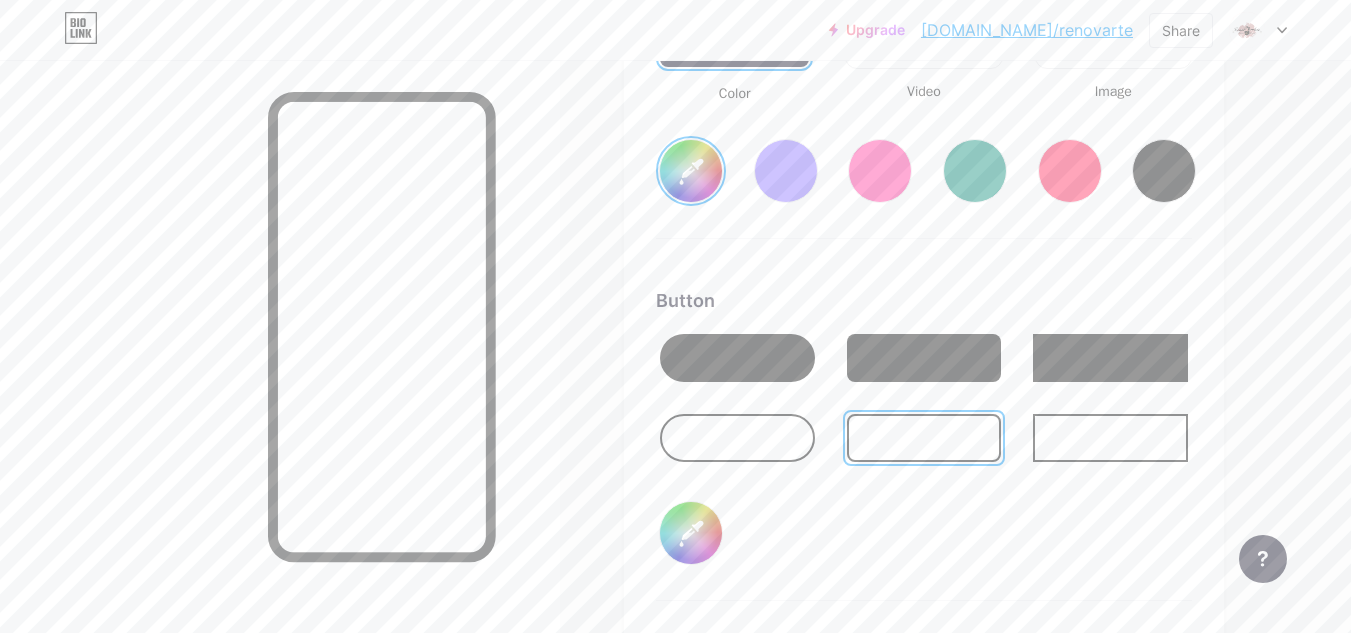 type on "#ffffff" 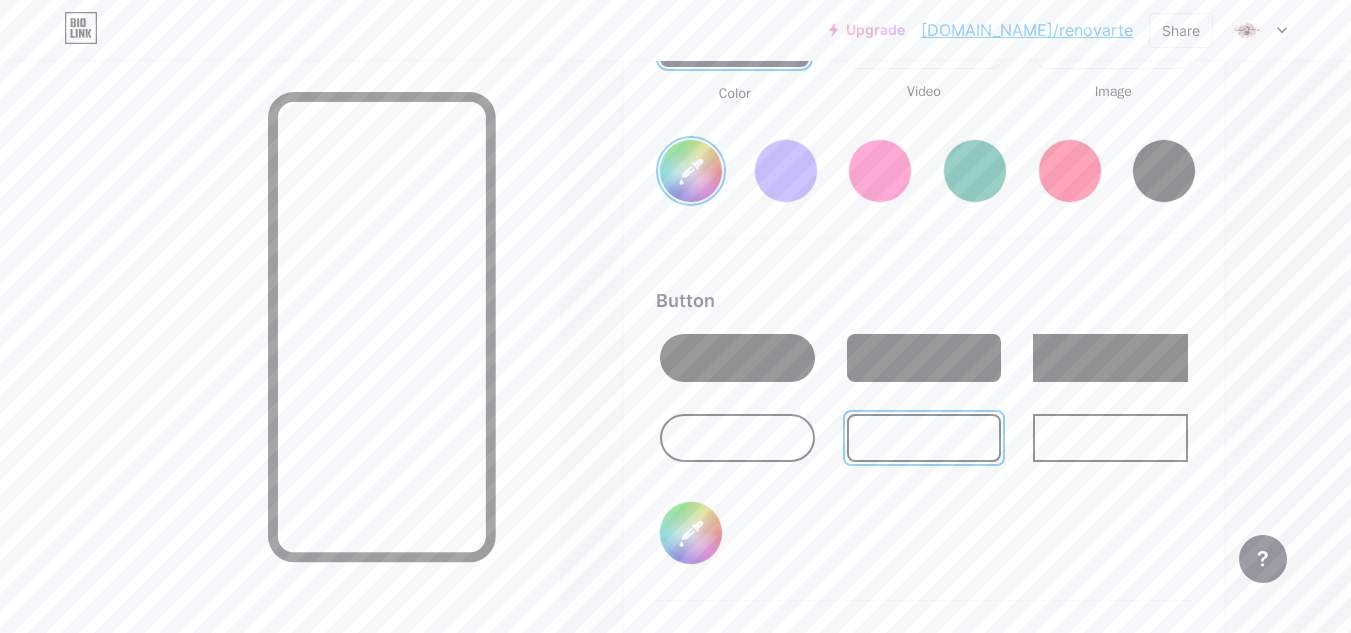 type on "#c79796" 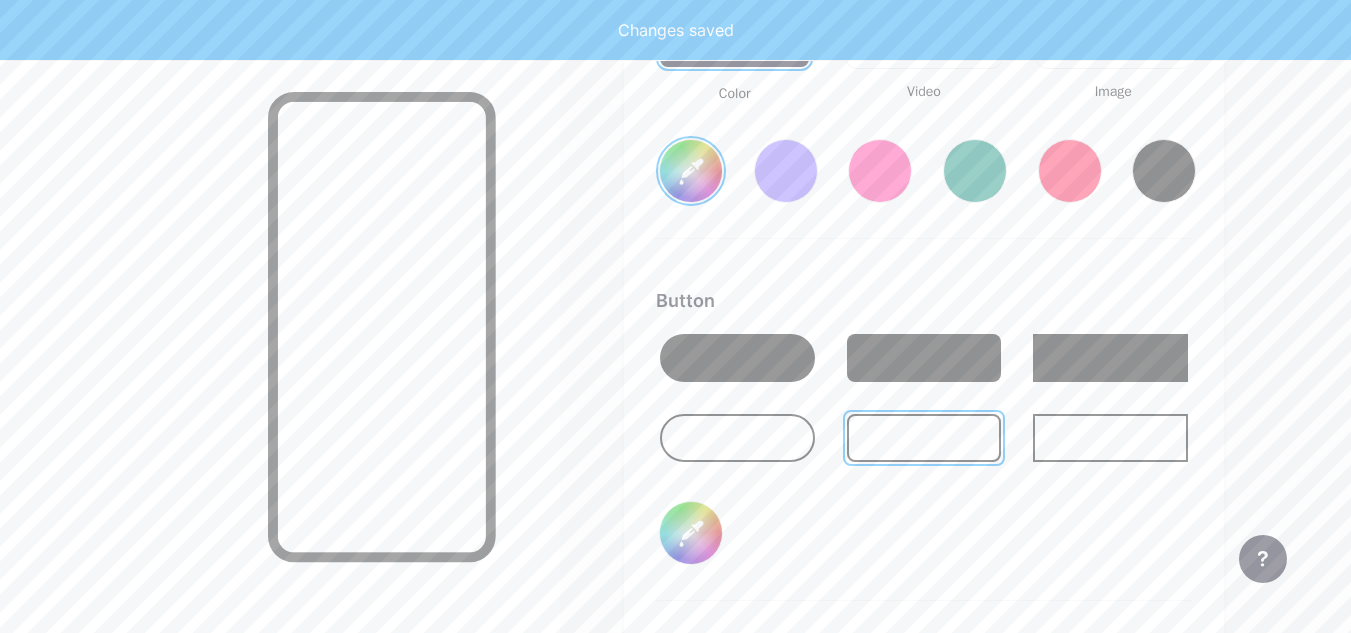 type on "#ffffff" 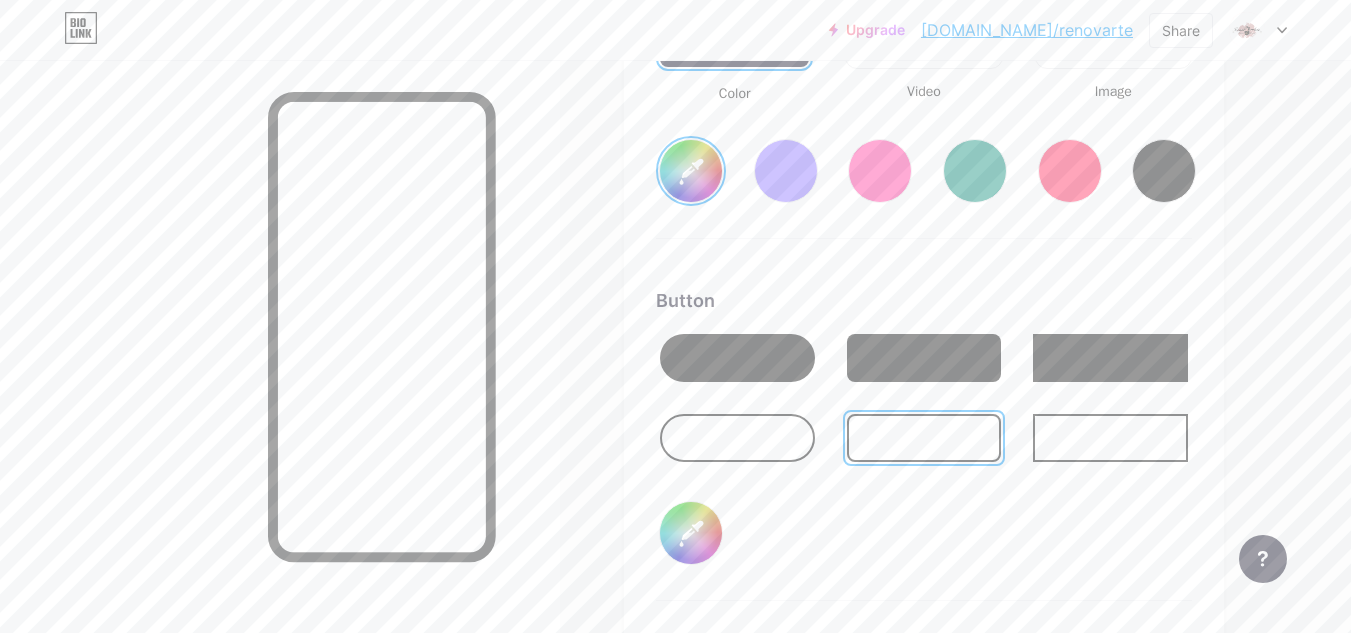type on "#c79796" 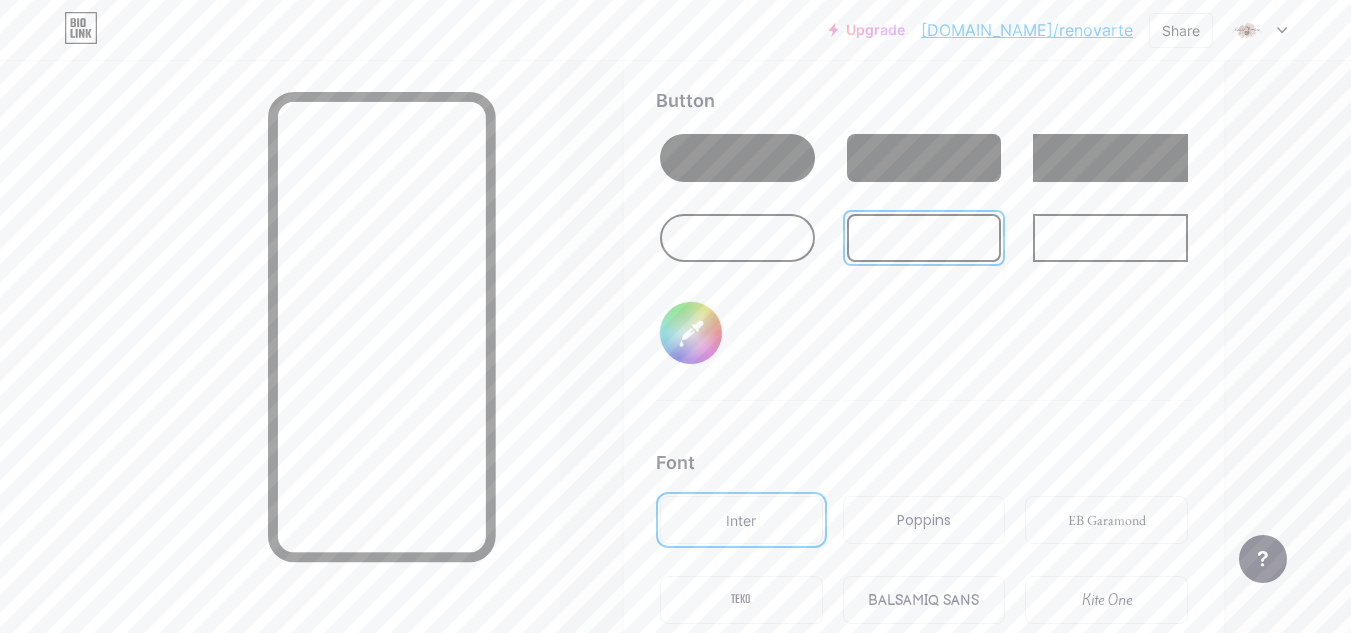 scroll, scrollTop: 3355, scrollLeft: 0, axis: vertical 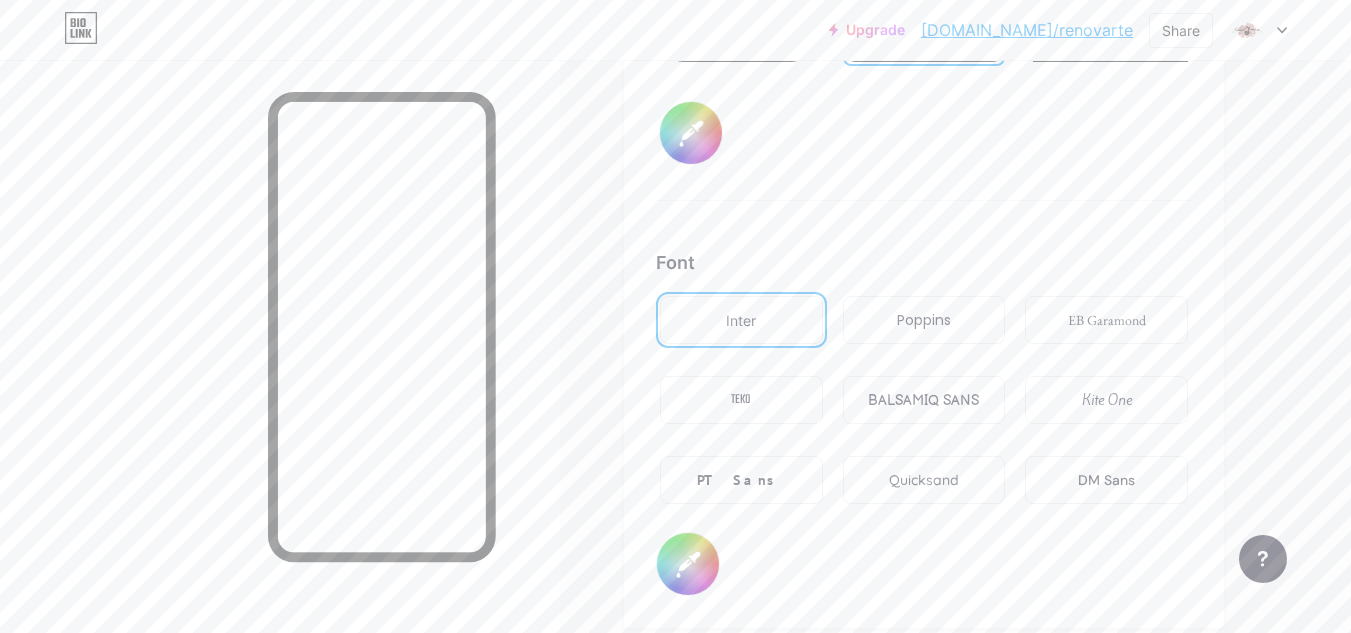 click on "Poppins" at bounding box center [924, 320] 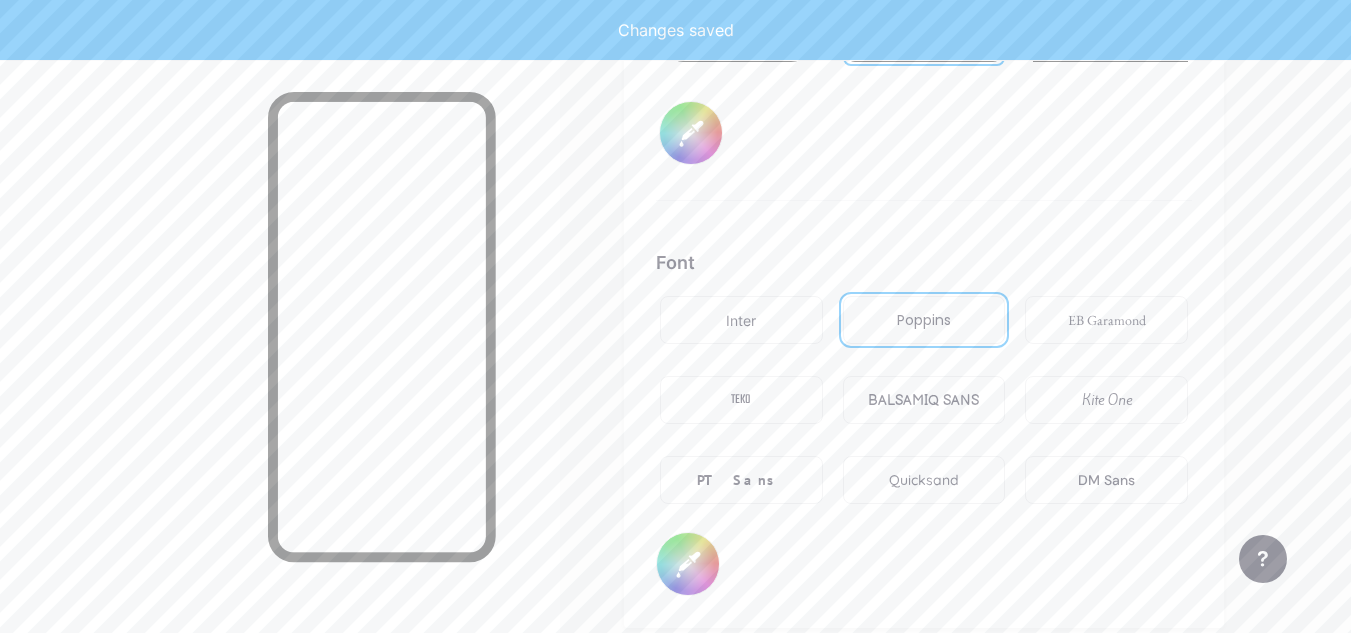 type on "#ffffff" 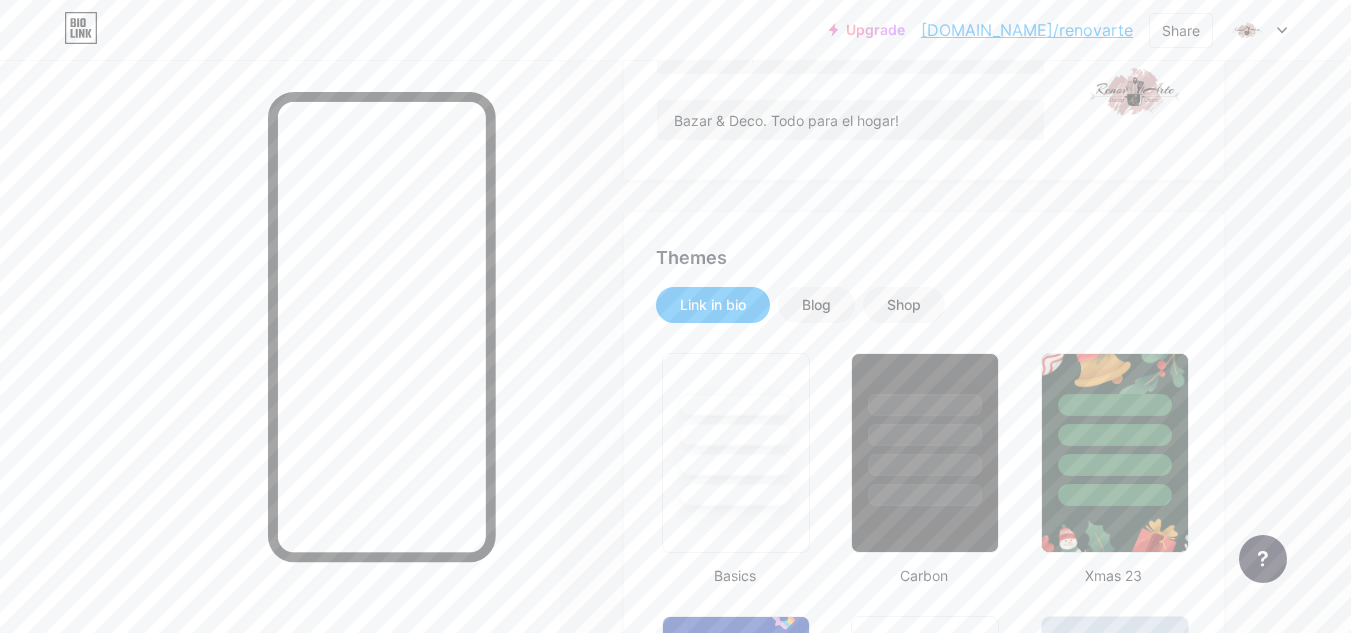 scroll, scrollTop: 0, scrollLeft: 0, axis: both 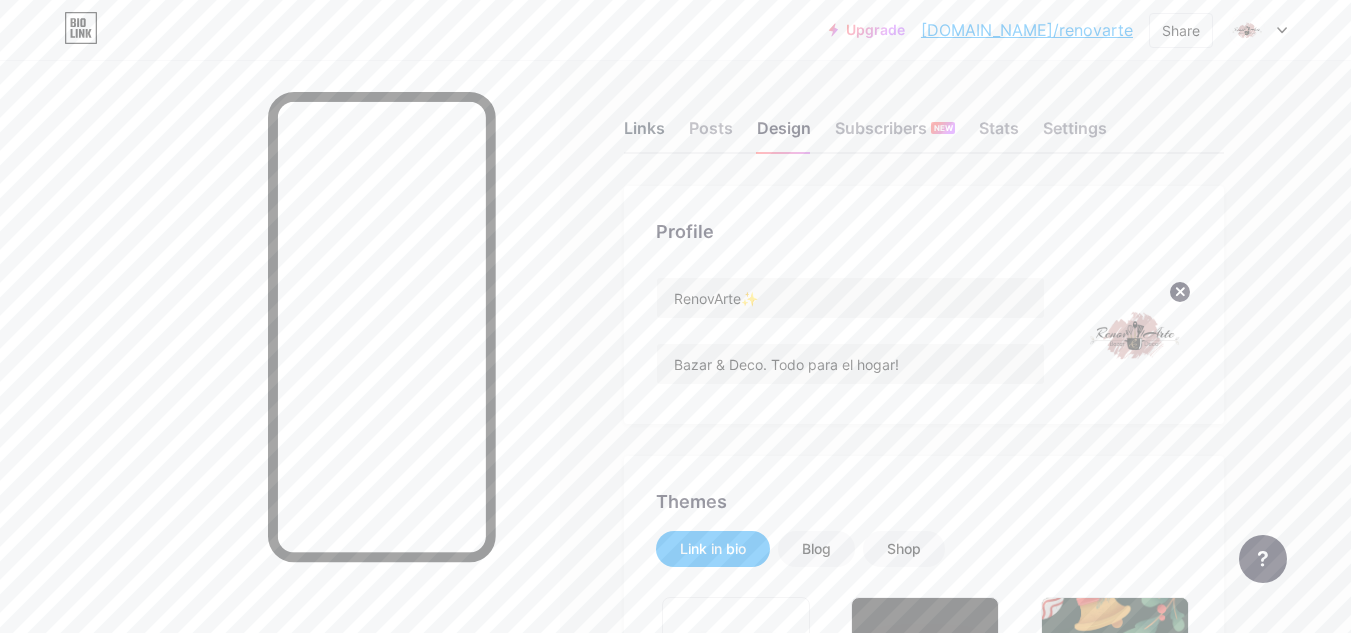 click on "Links" at bounding box center [644, 134] 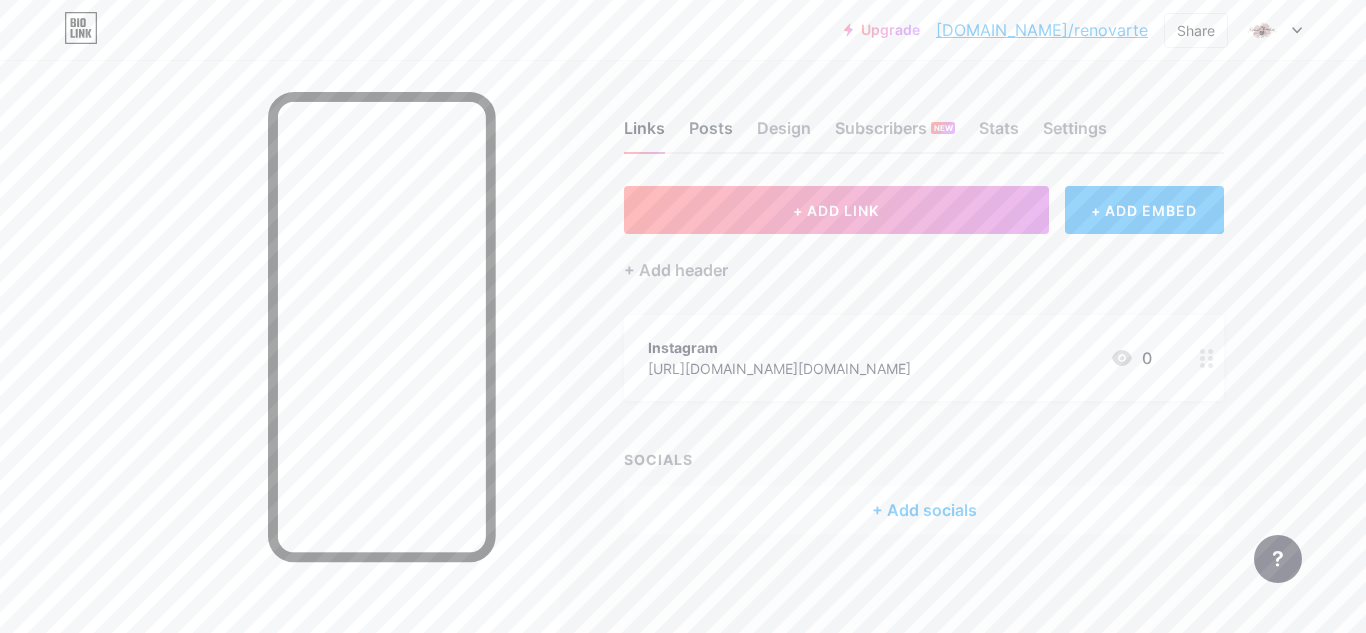 click on "Posts" at bounding box center [711, 134] 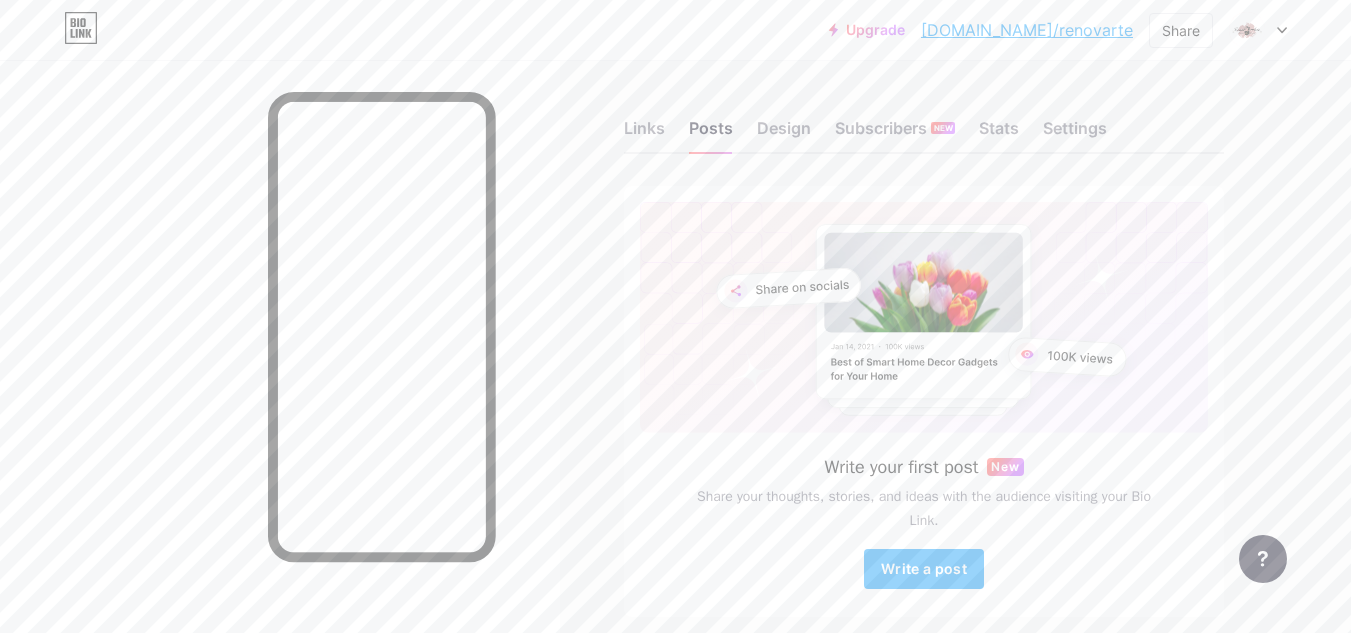 scroll, scrollTop: 84, scrollLeft: 0, axis: vertical 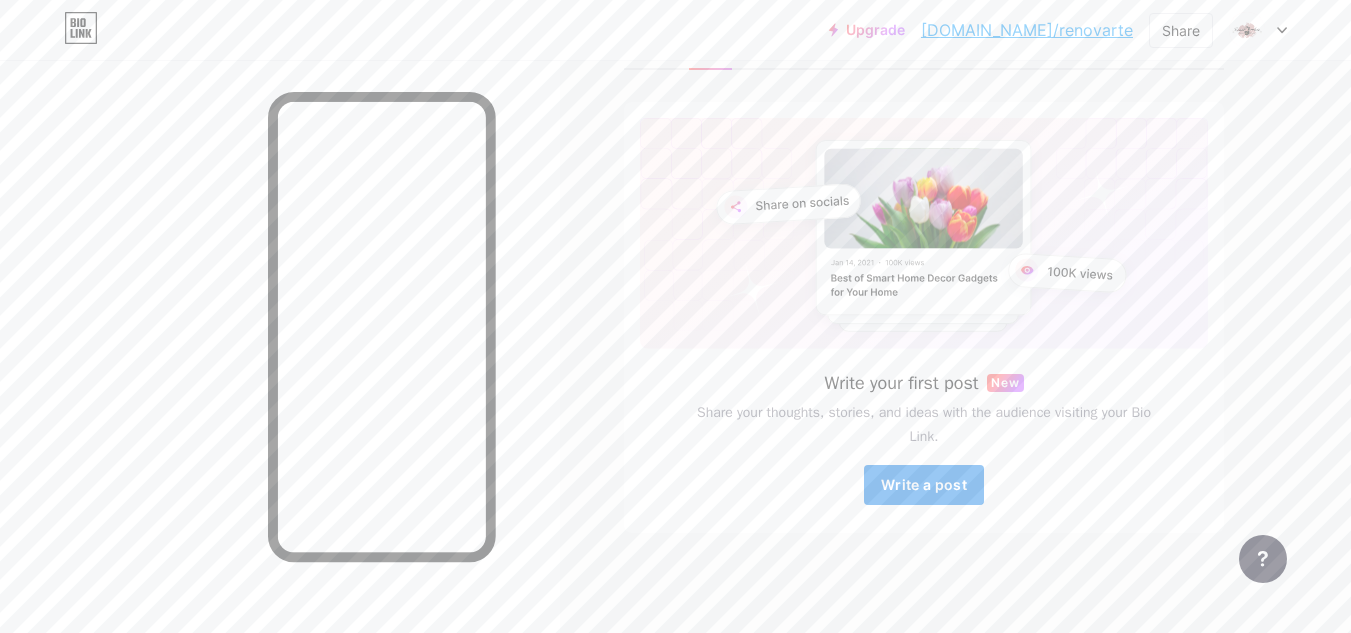 click on "Write a post" at bounding box center [924, 485] 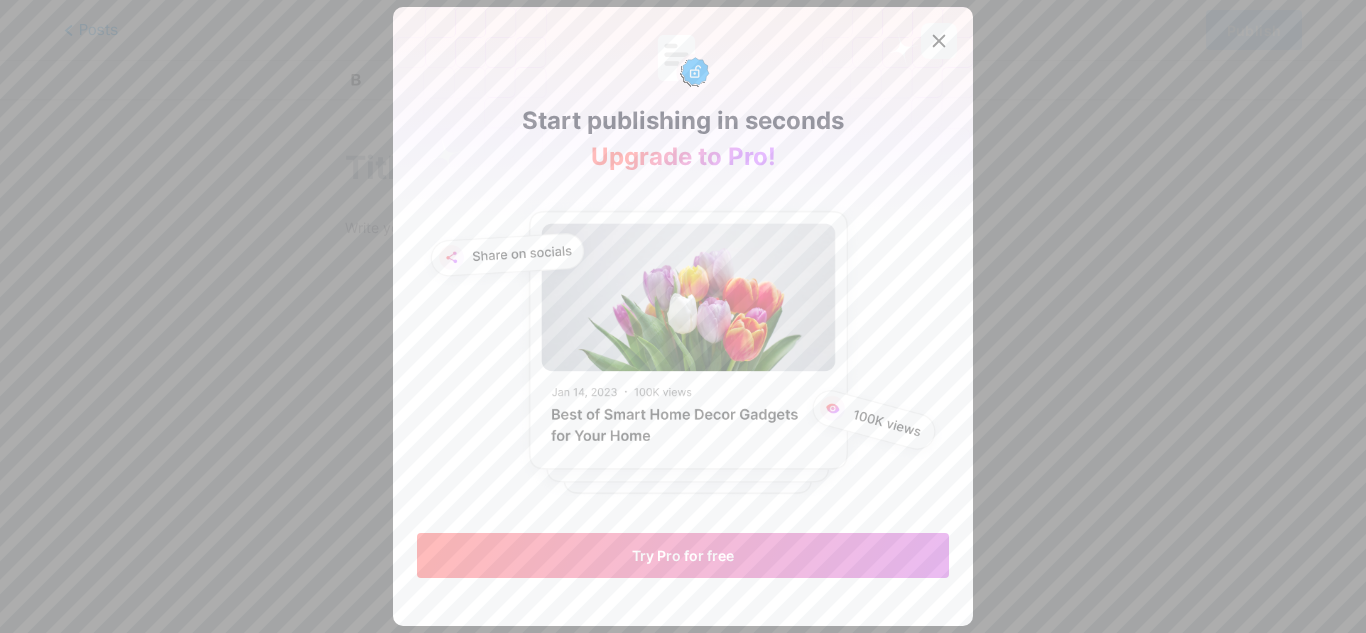 click 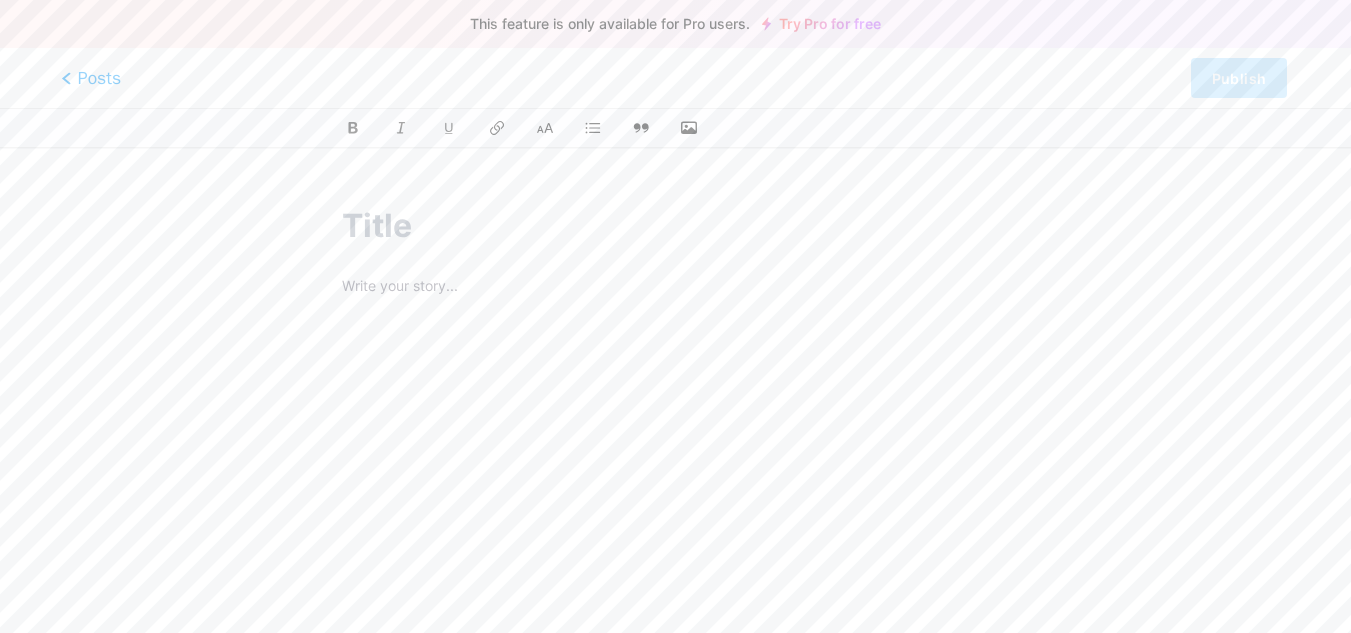 click on "Posts" at bounding box center [91, 78] 